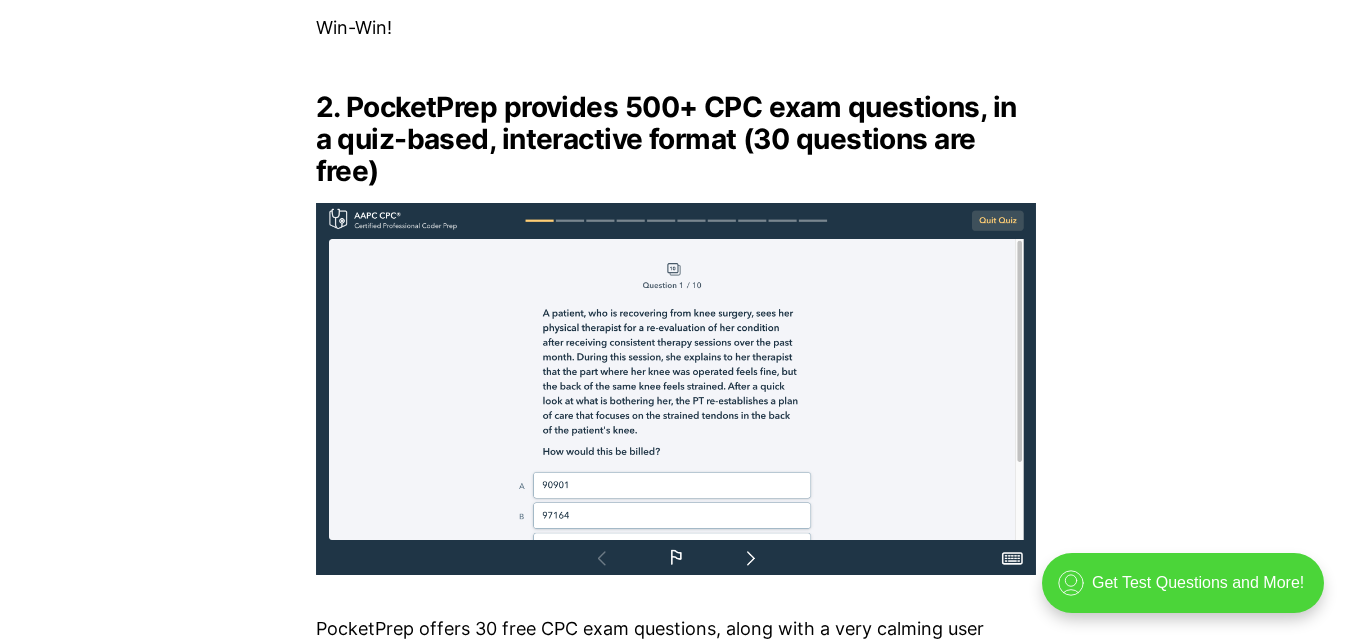 scroll, scrollTop: 3840, scrollLeft: 0, axis: vertical 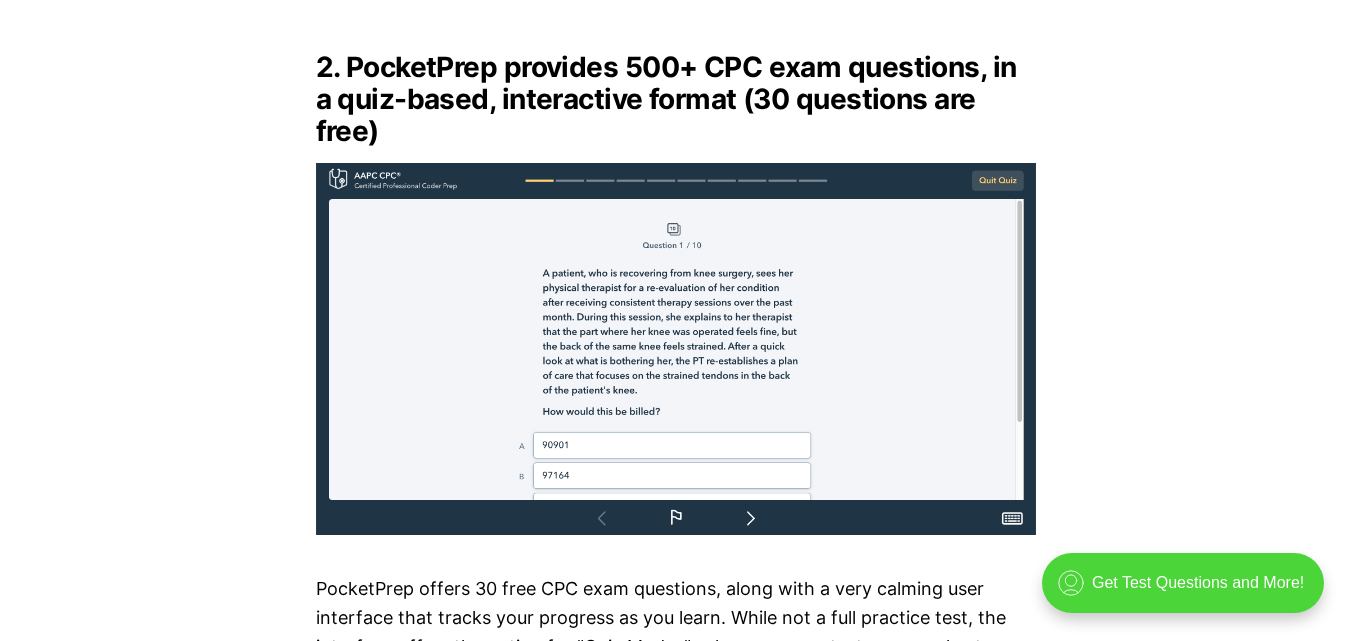 click at bounding box center [676, 349] 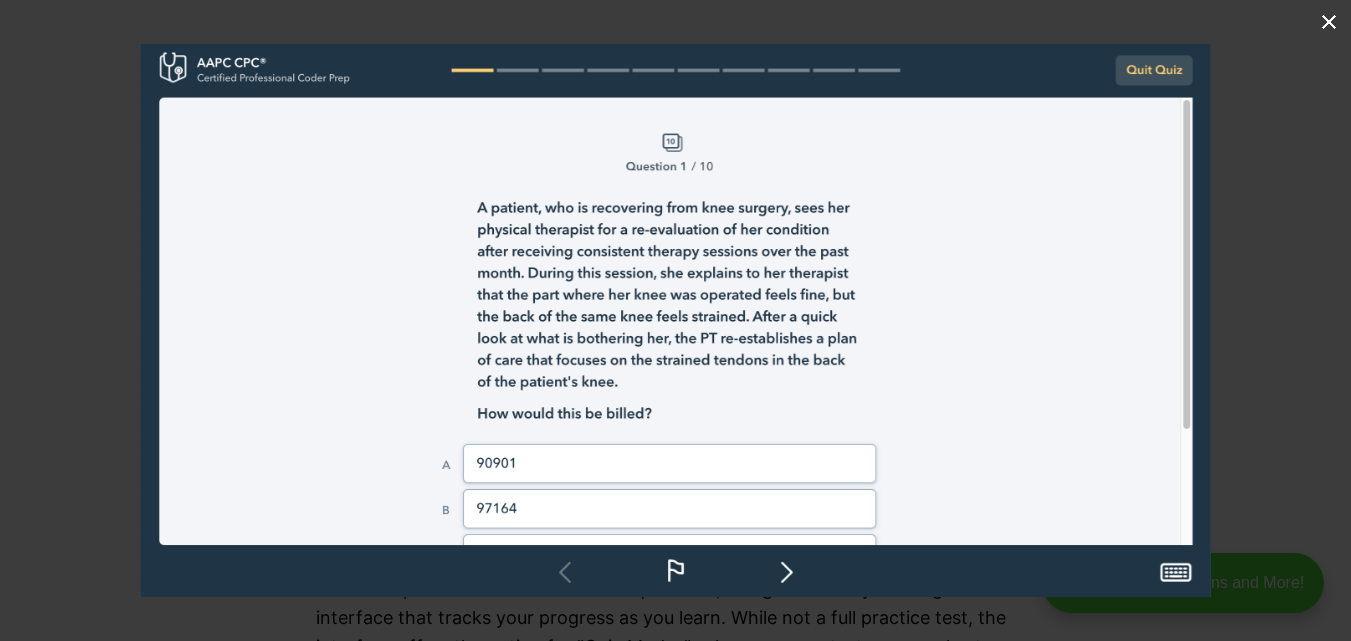 click at bounding box center [675, 320] 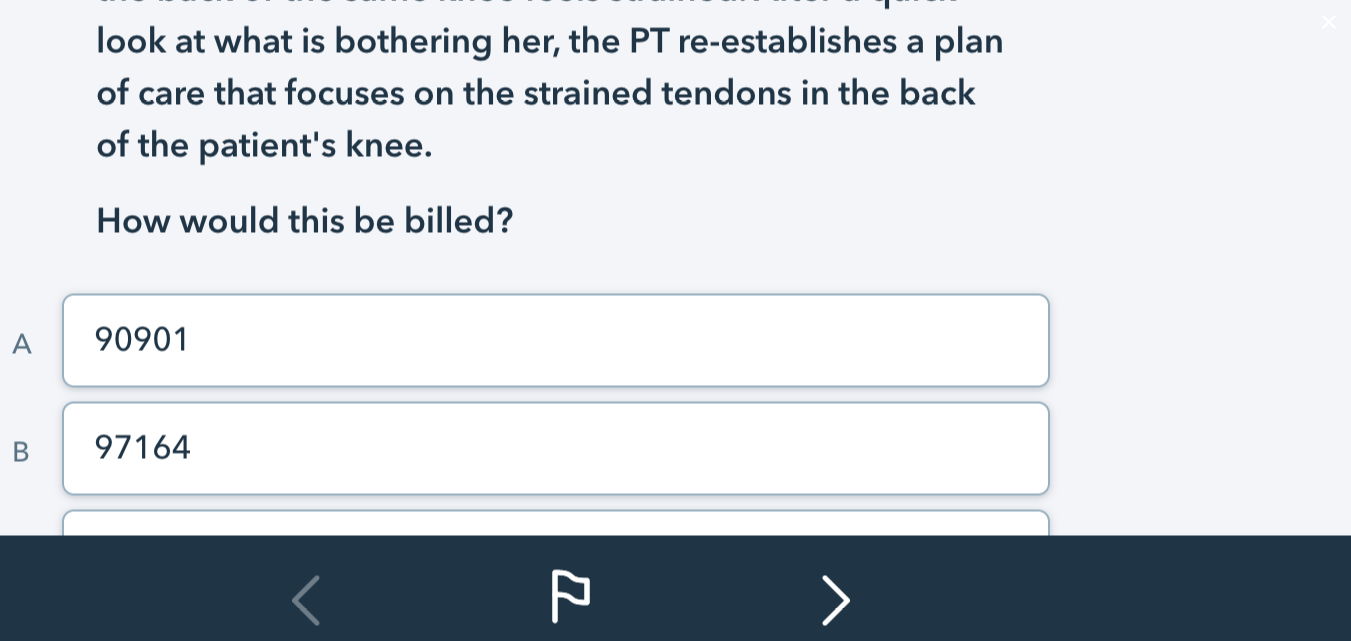 click at bounding box center (570, -2) 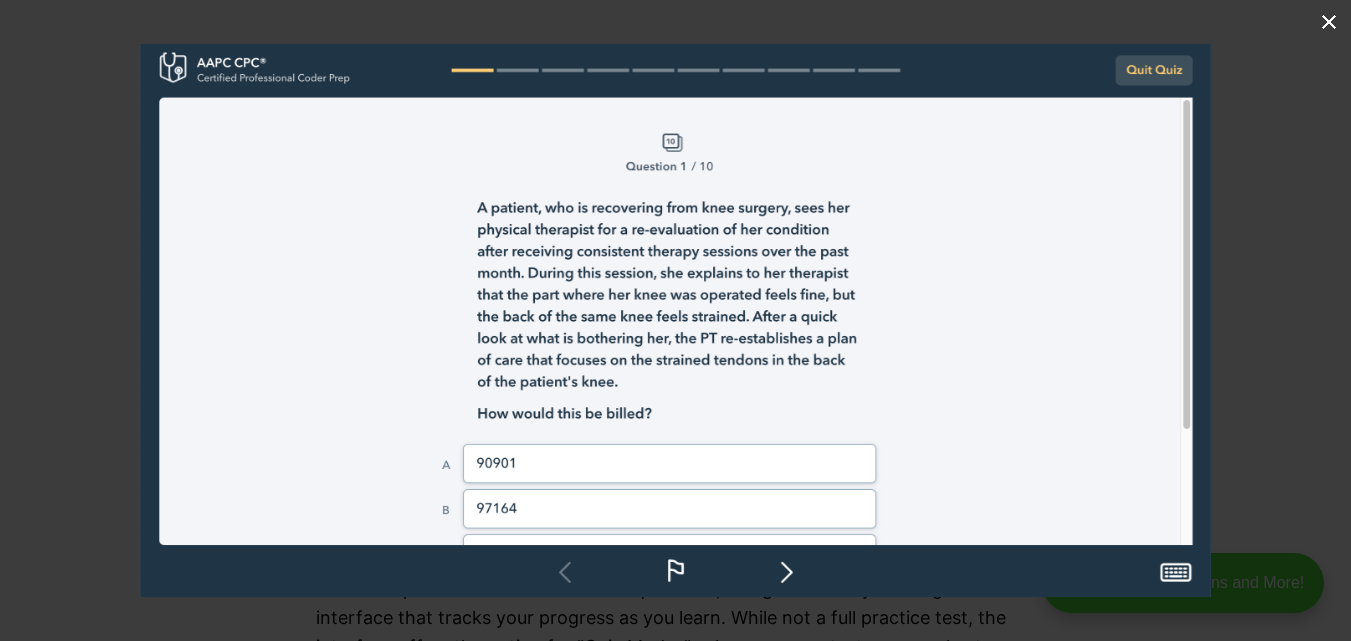 click at bounding box center (1329, 22) 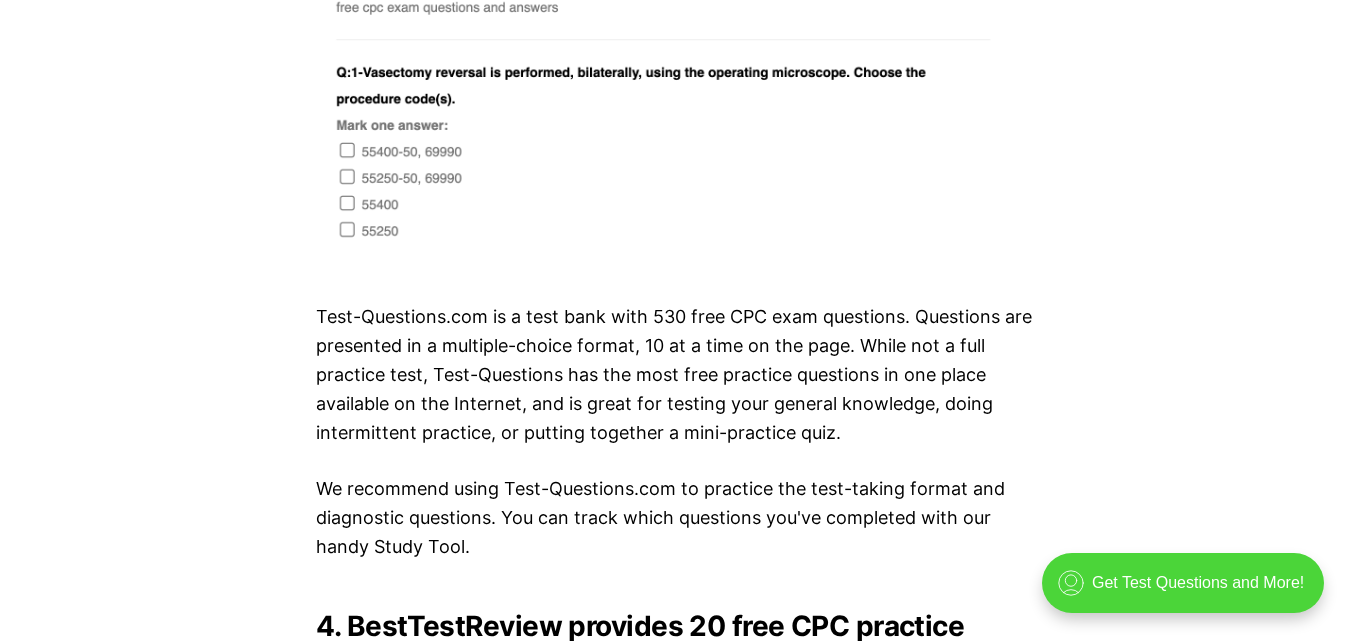scroll, scrollTop: 4960, scrollLeft: 0, axis: vertical 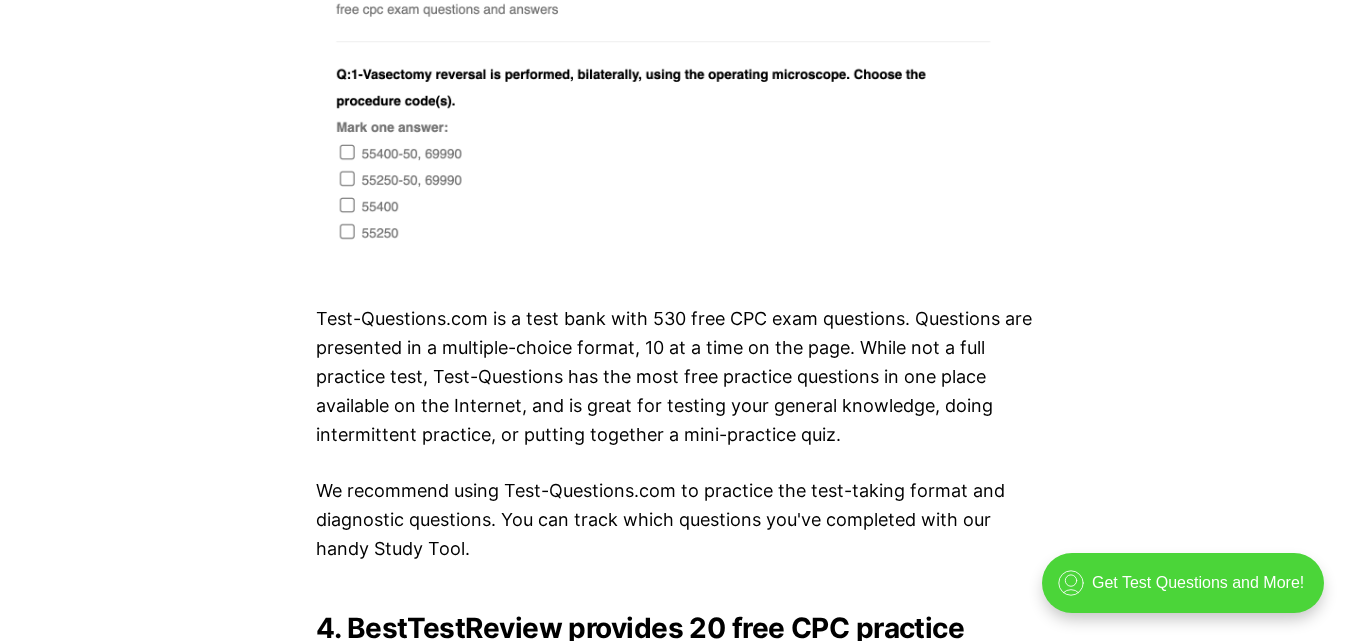 click at bounding box center (676, 112) 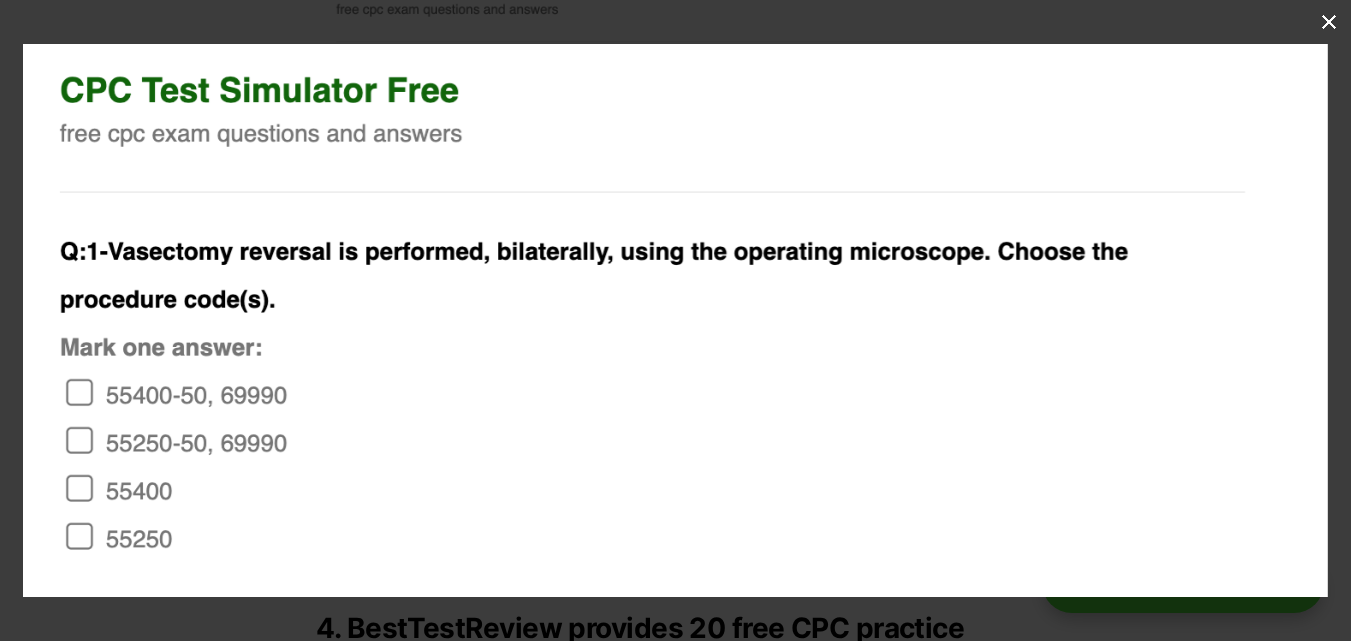 click at bounding box center [675, 320] 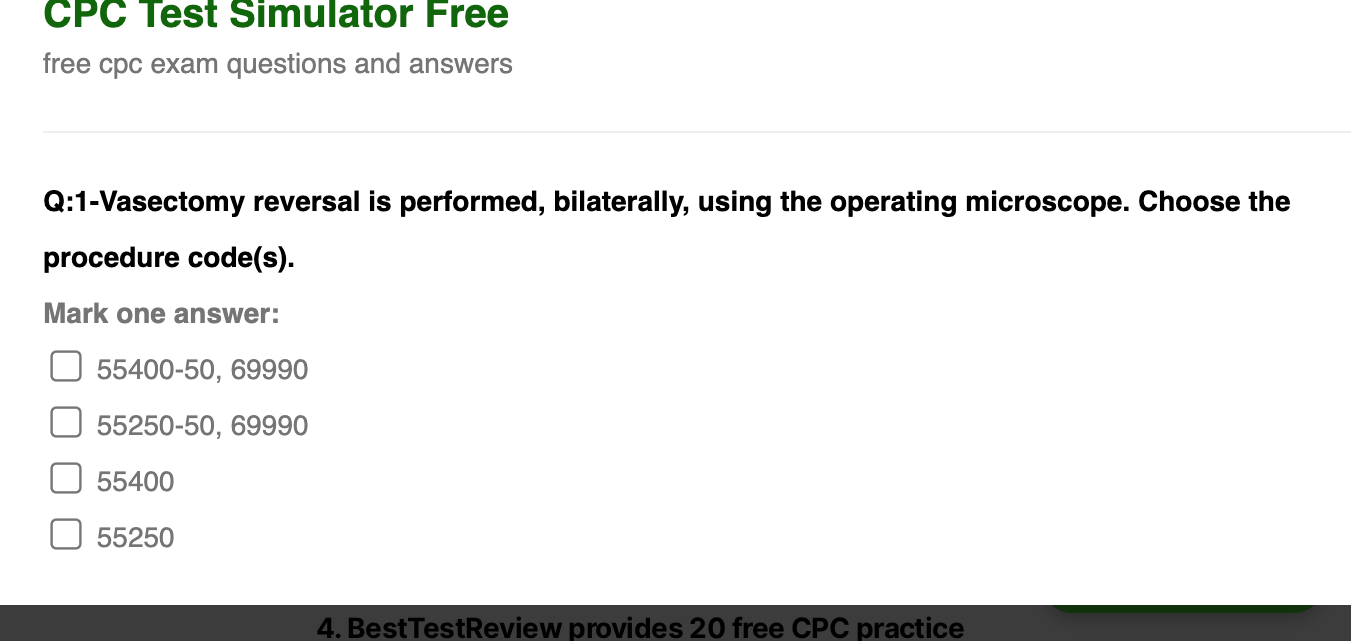 click at bounding box center (762, 282) 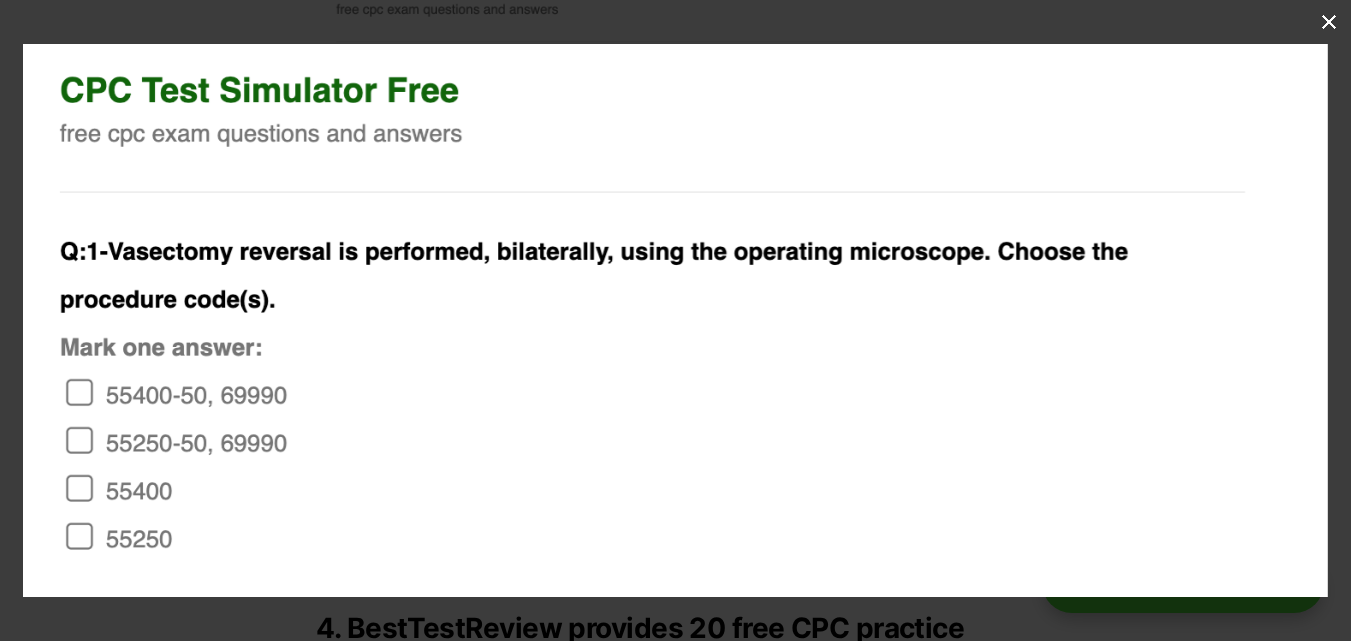 click at bounding box center [1329, 22] 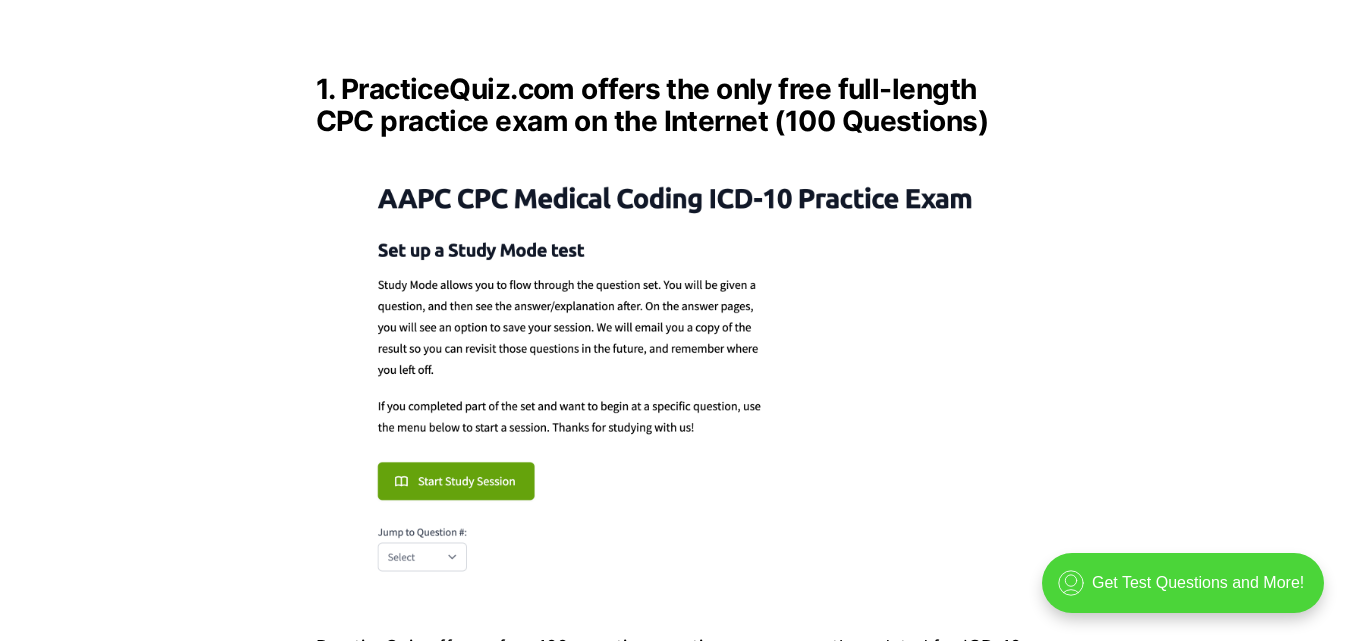 scroll, scrollTop: 2880, scrollLeft: 0, axis: vertical 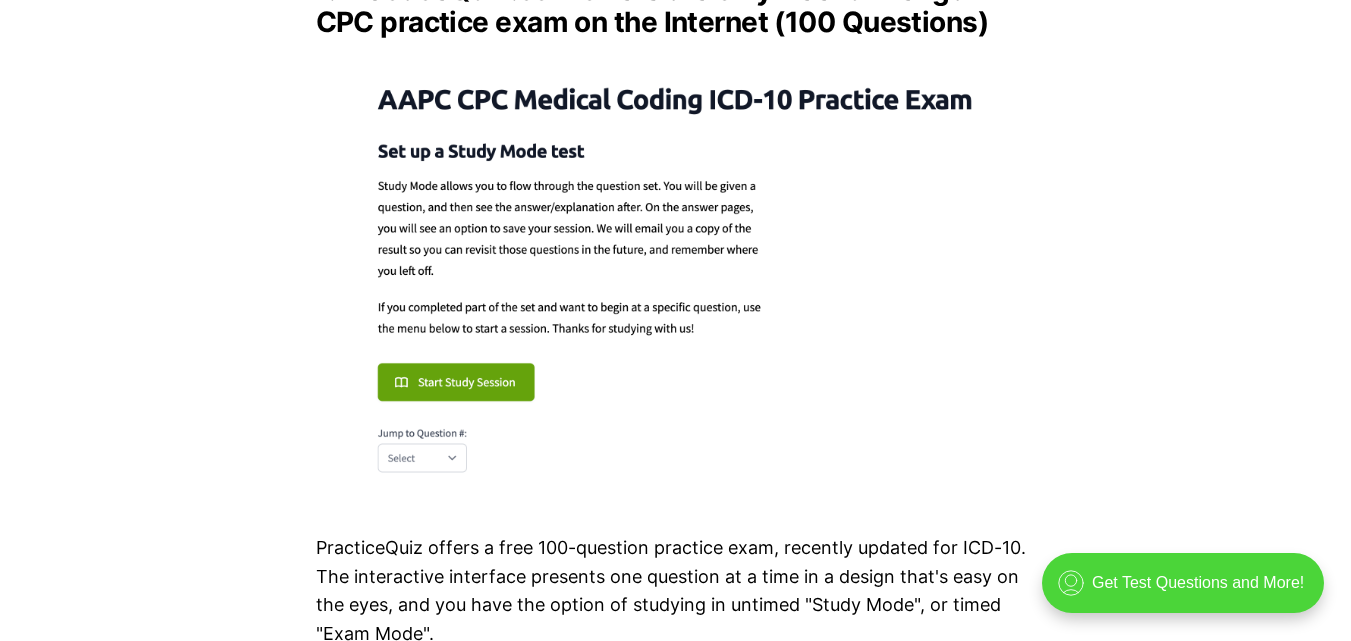 click at bounding box center [676, 274] 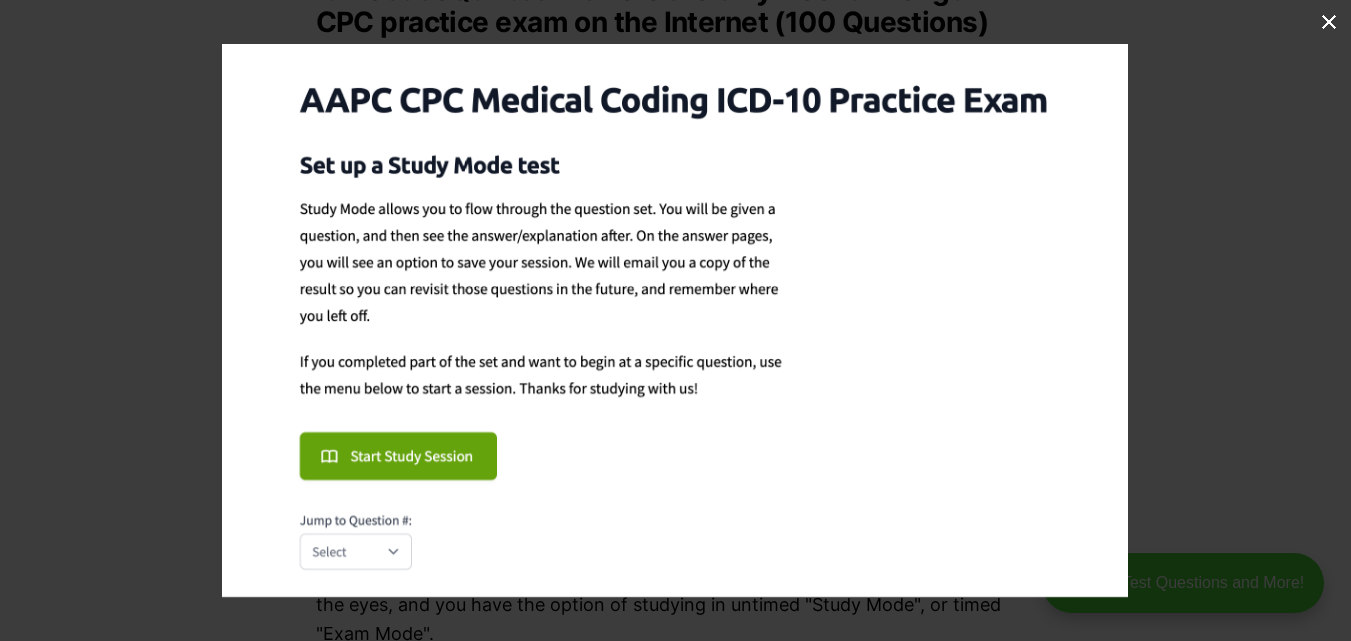click at bounding box center [1329, 22] 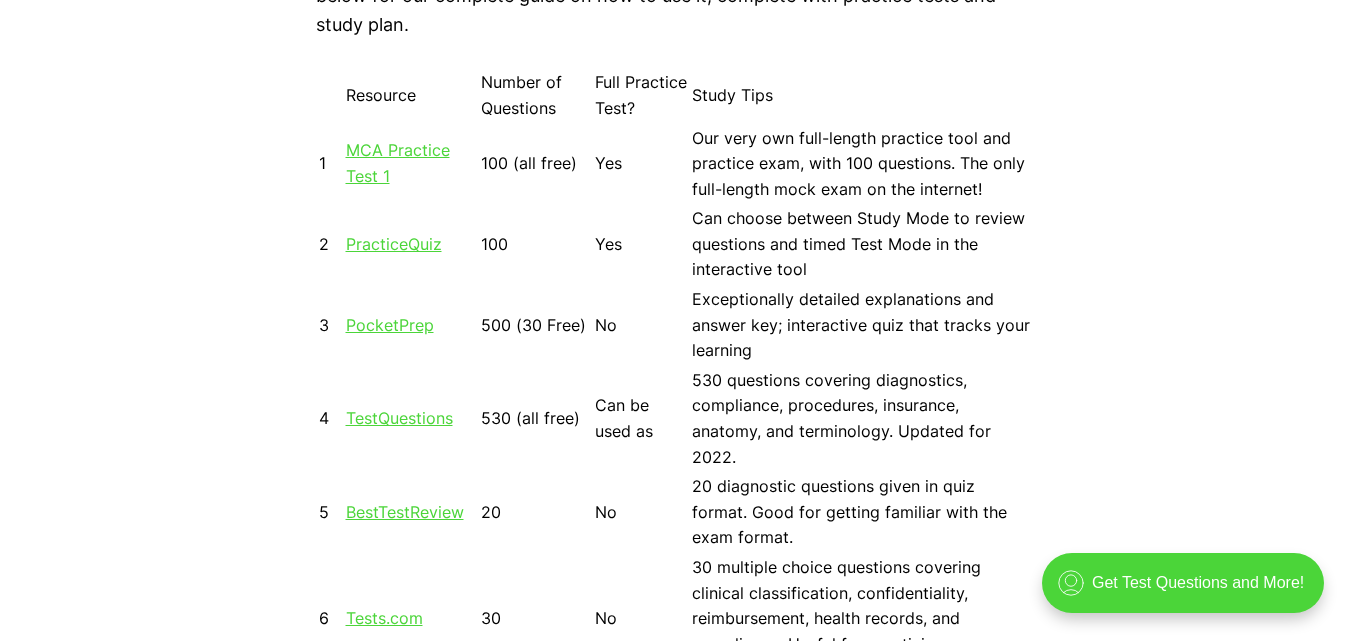 scroll, scrollTop: 1840, scrollLeft: 0, axis: vertical 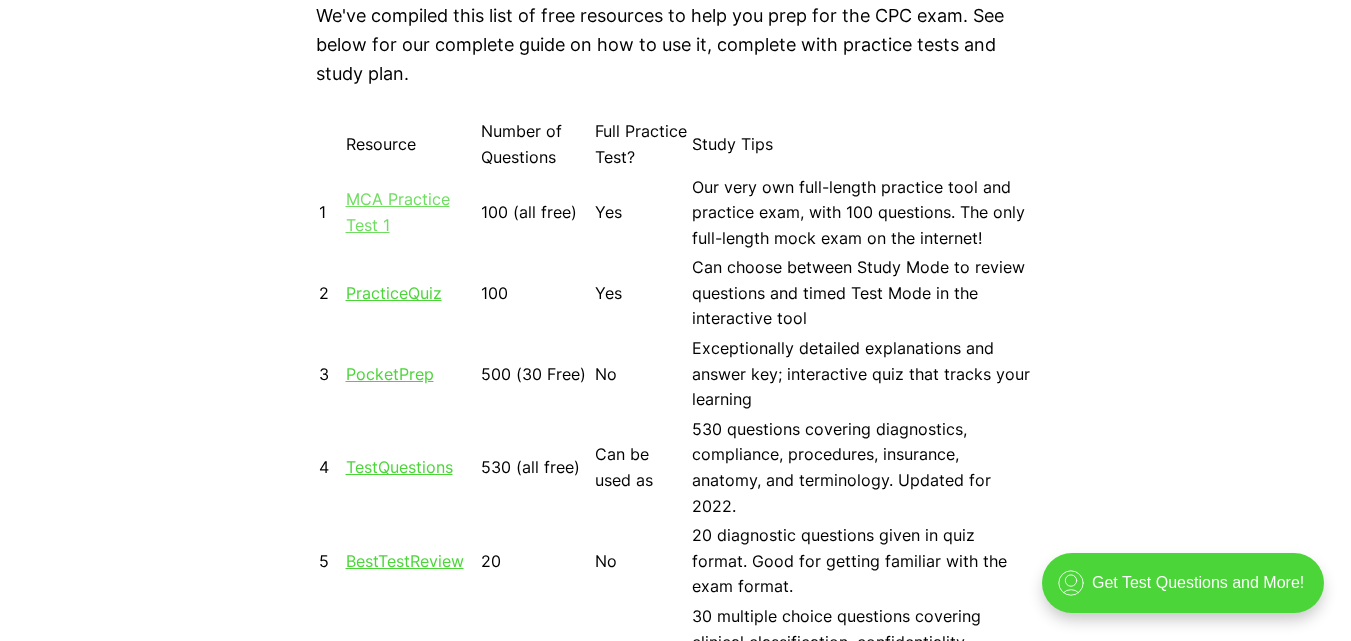 click on "MCA Practice Test 1" at bounding box center (398, 212) 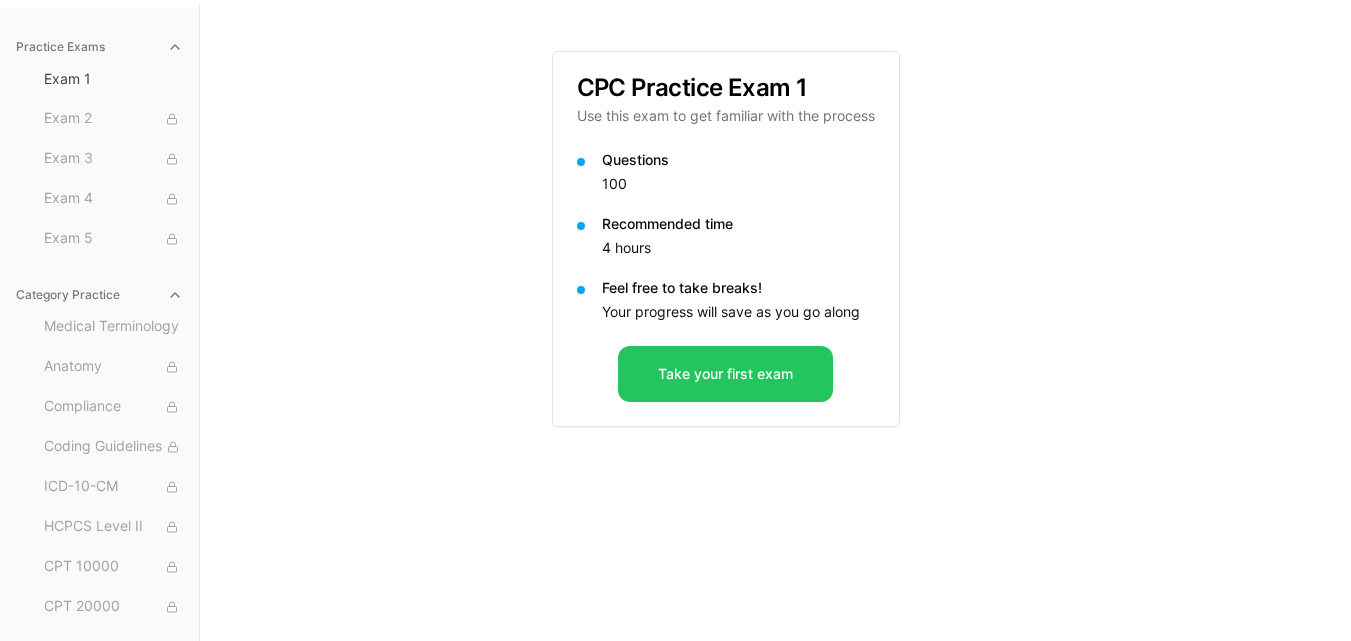 scroll, scrollTop: 184, scrollLeft: 0, axis: vertical 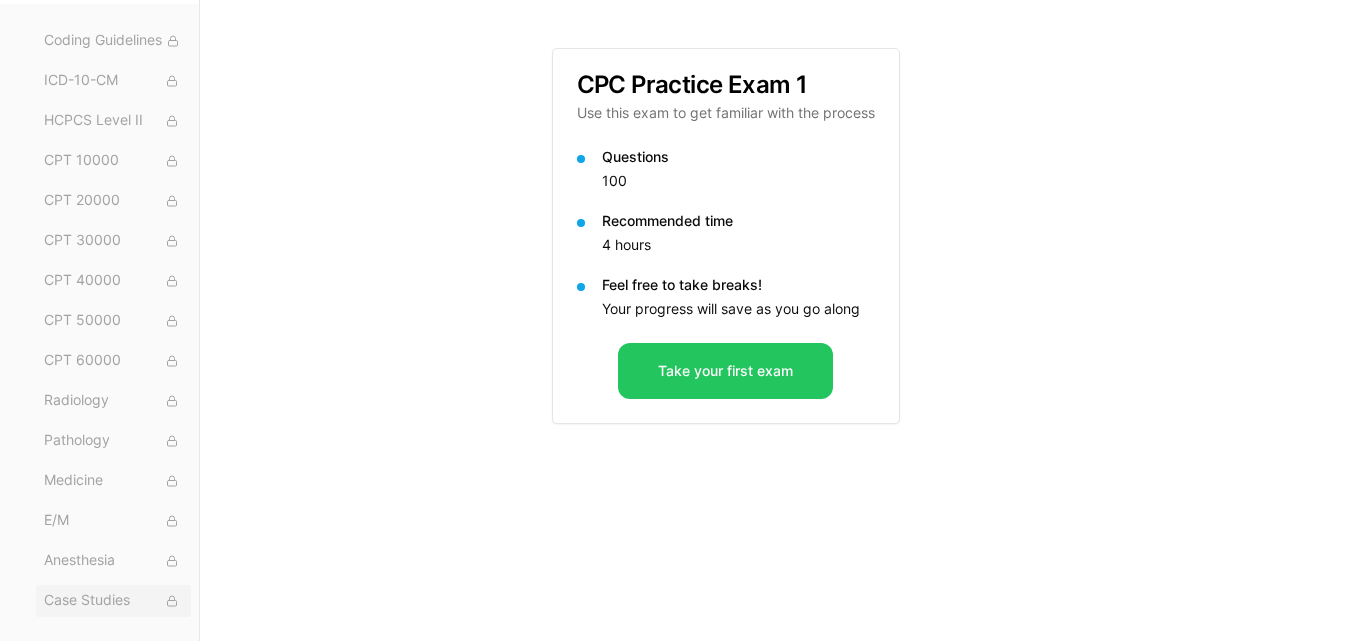 click at bounding box center (172, 601) 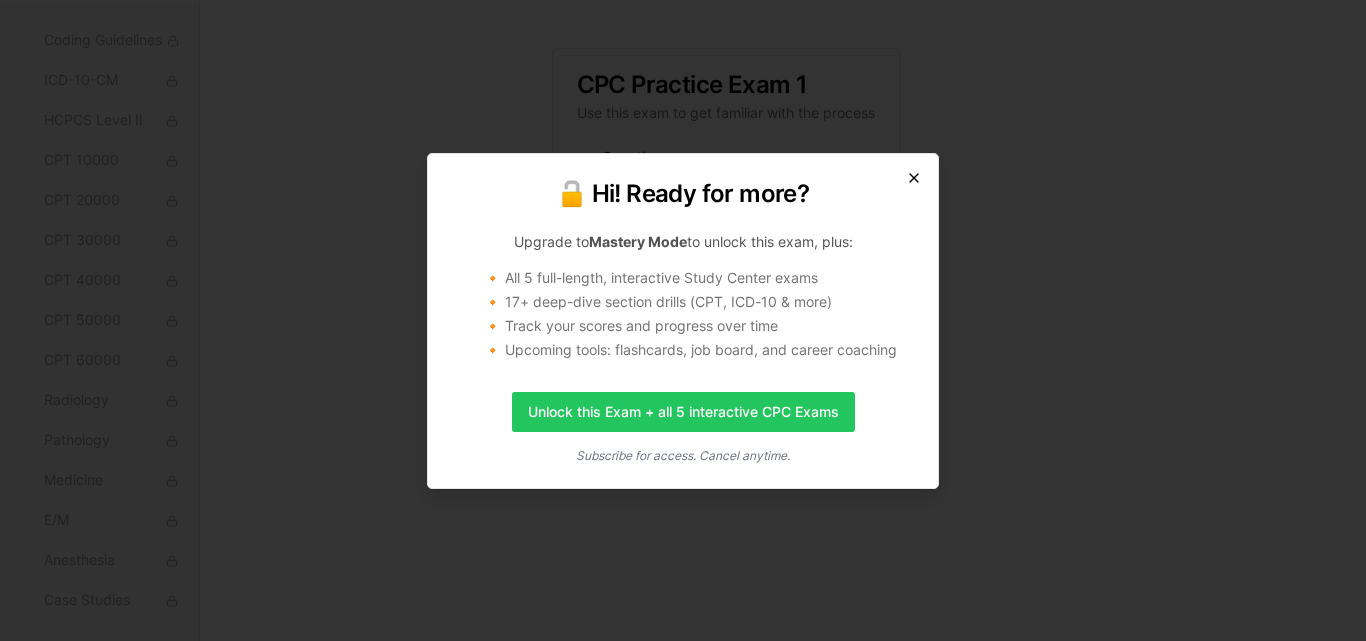click 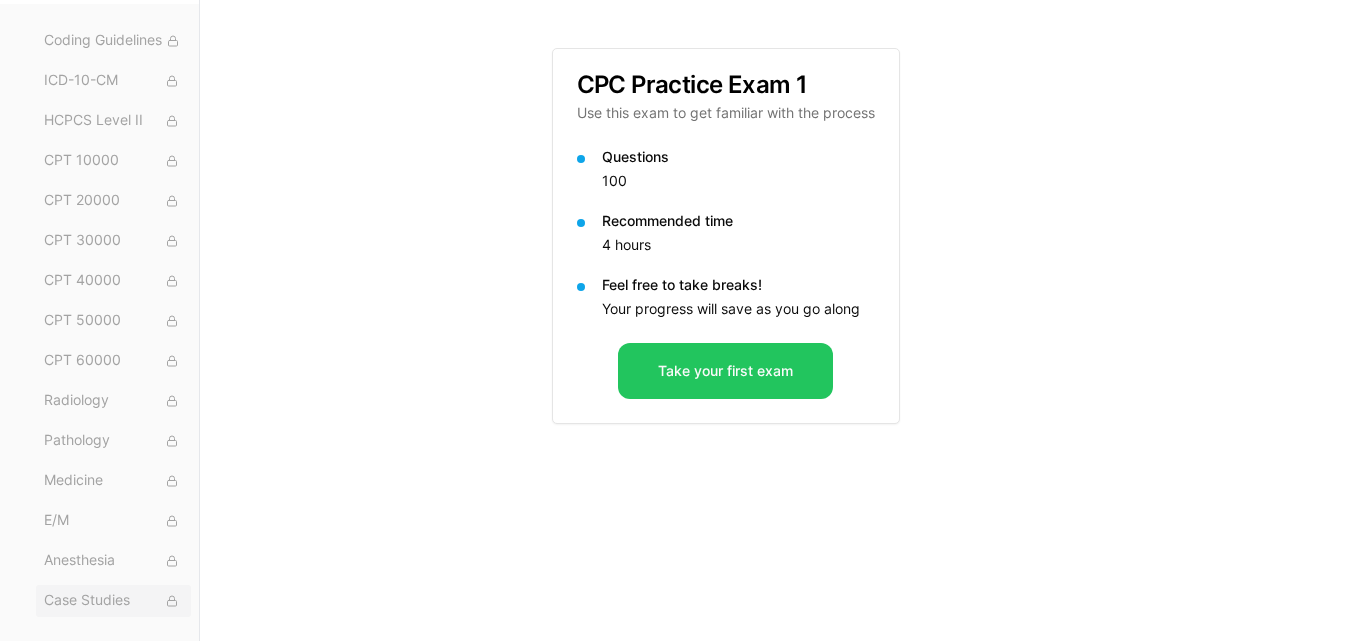 click on "Case Studies" at bounding box center (113, 601) 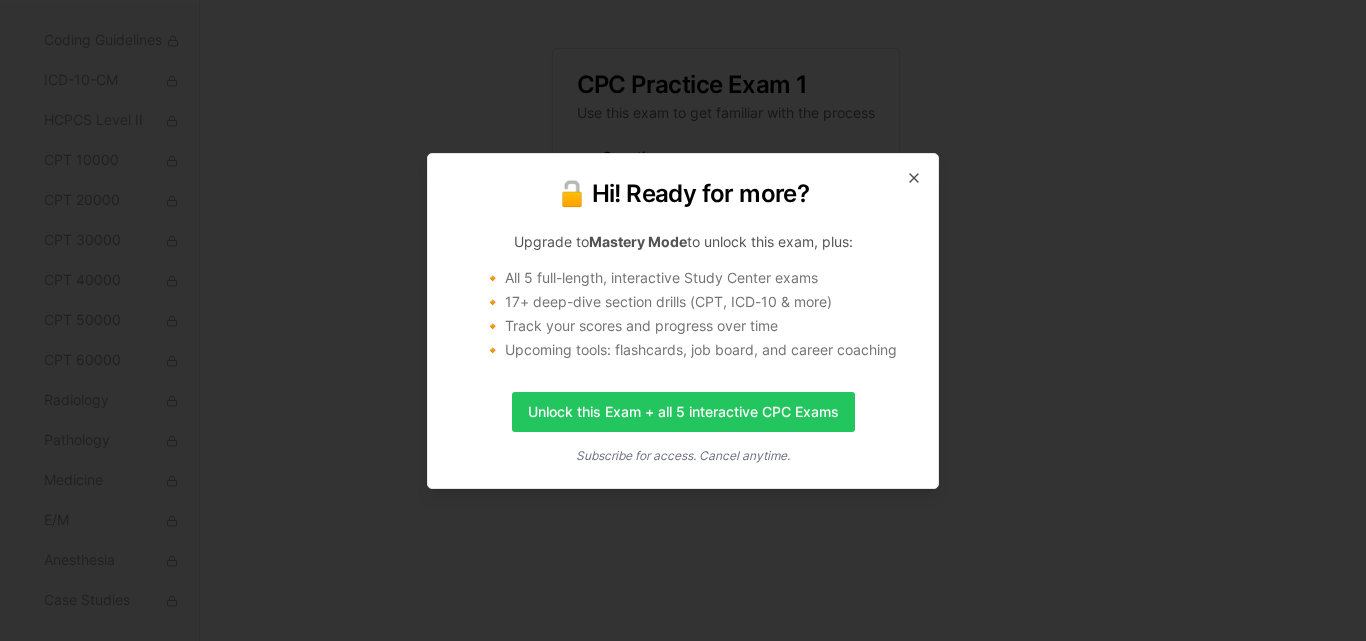 click on "🔓 Hi! Ready for more?" at bounding box center (683, 194) 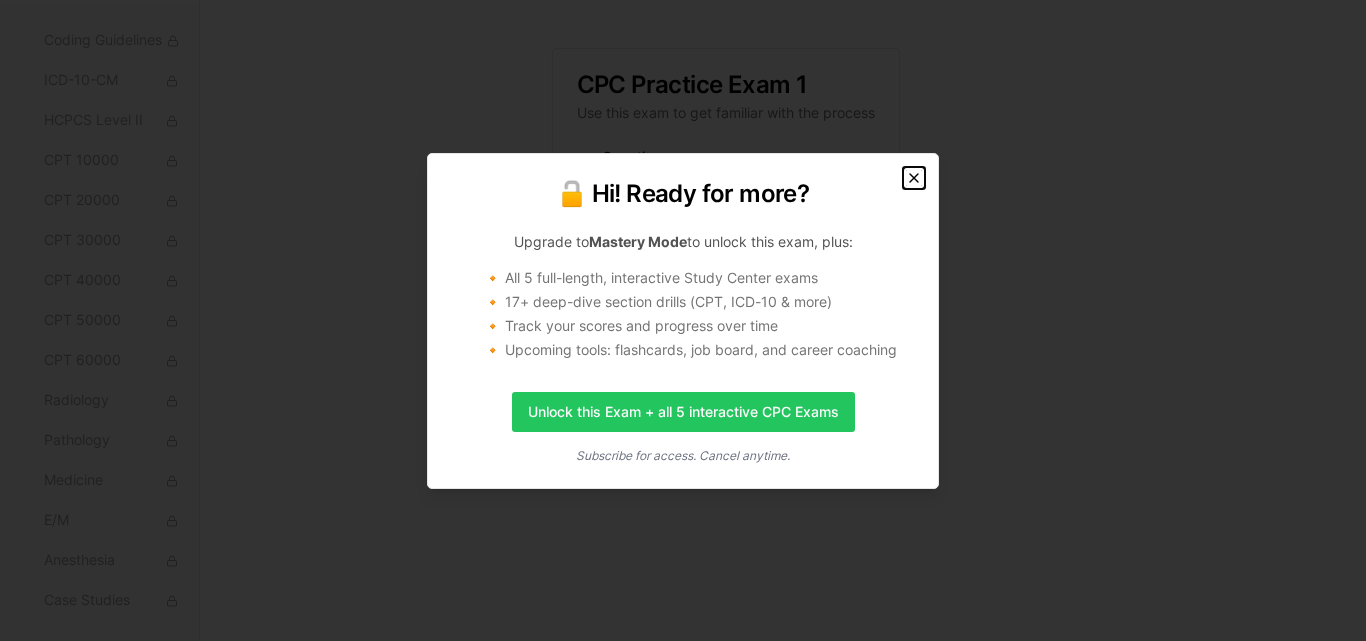 click 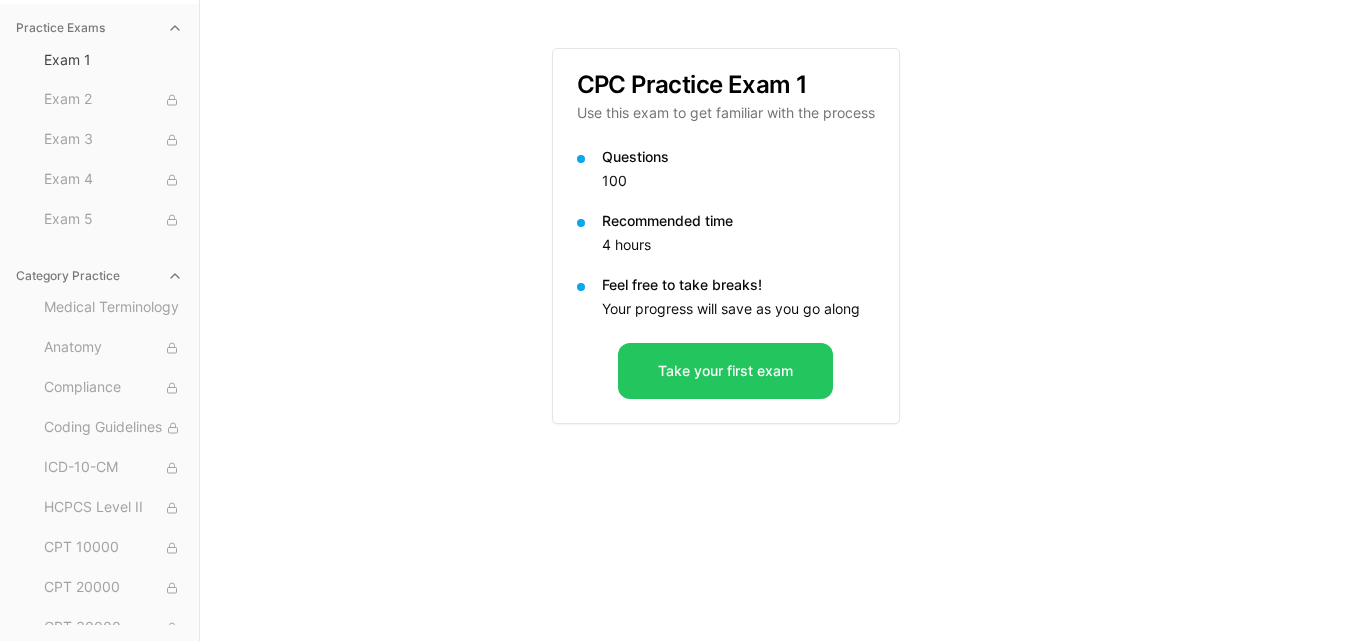 scroll, scrollTop: 0, scrollLeft: 0, axis: both 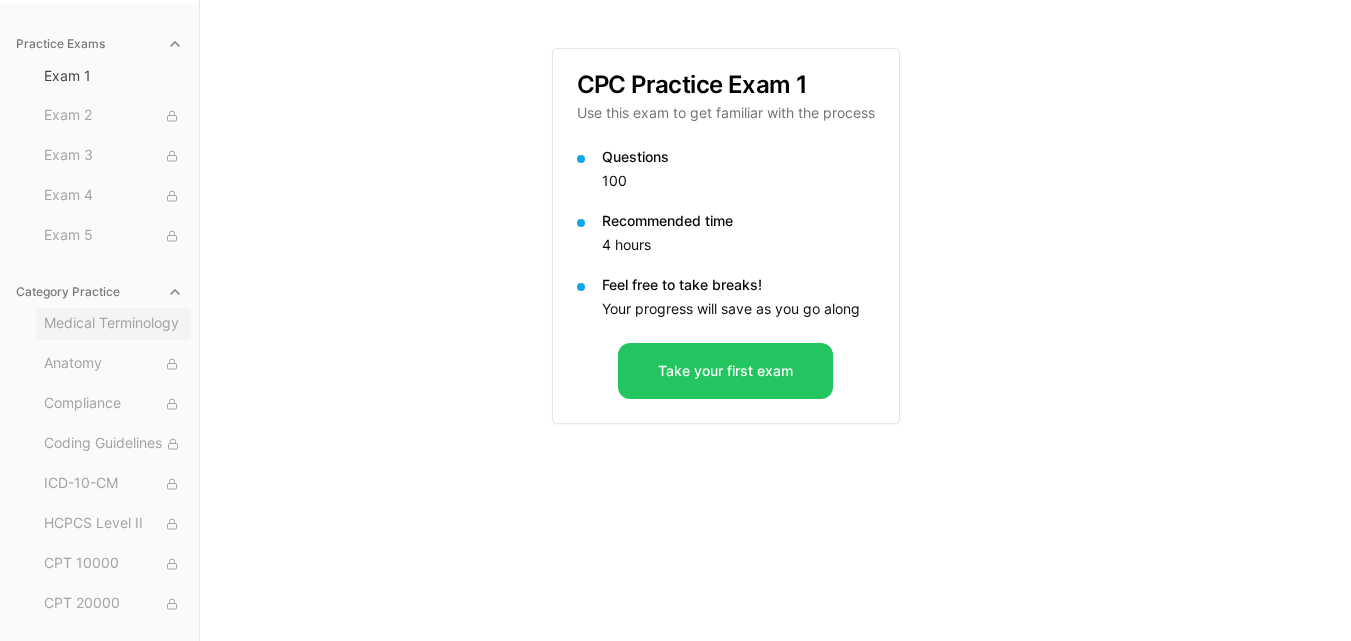 click on "Medical Terminology" at bounding box center [113, 324] 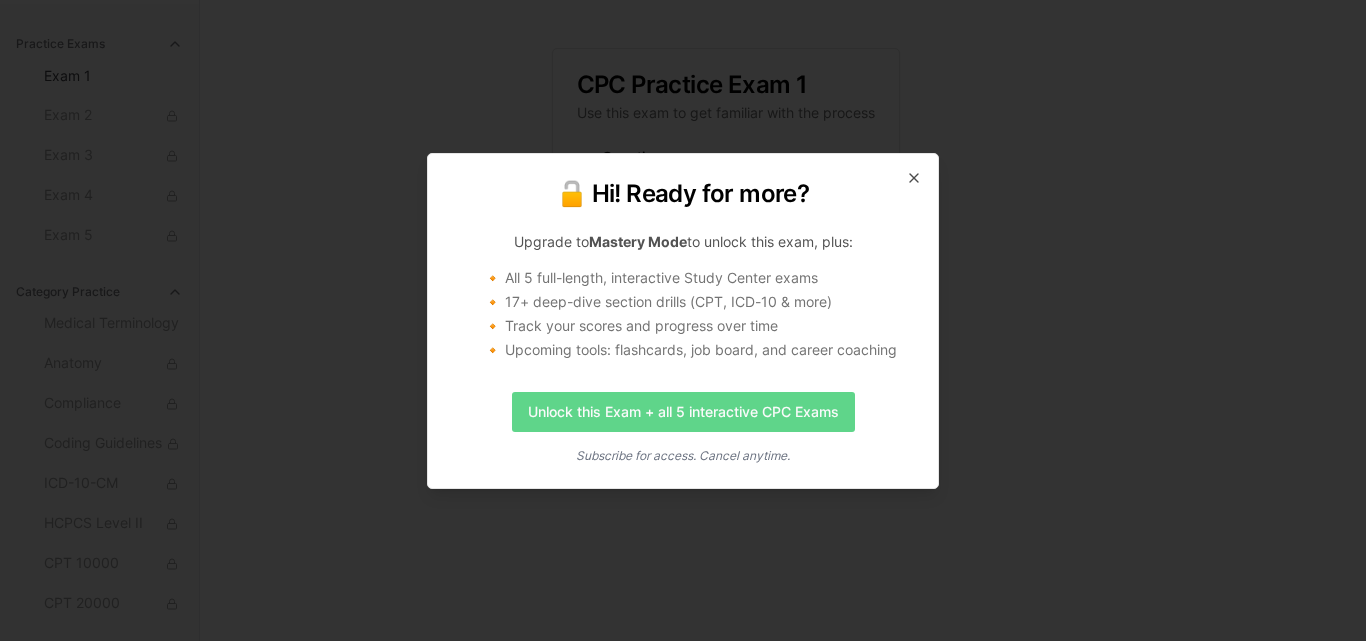 click on "Unlock this Exam + all 5 interactive CPC Exams" at bounding box center (683, 412) 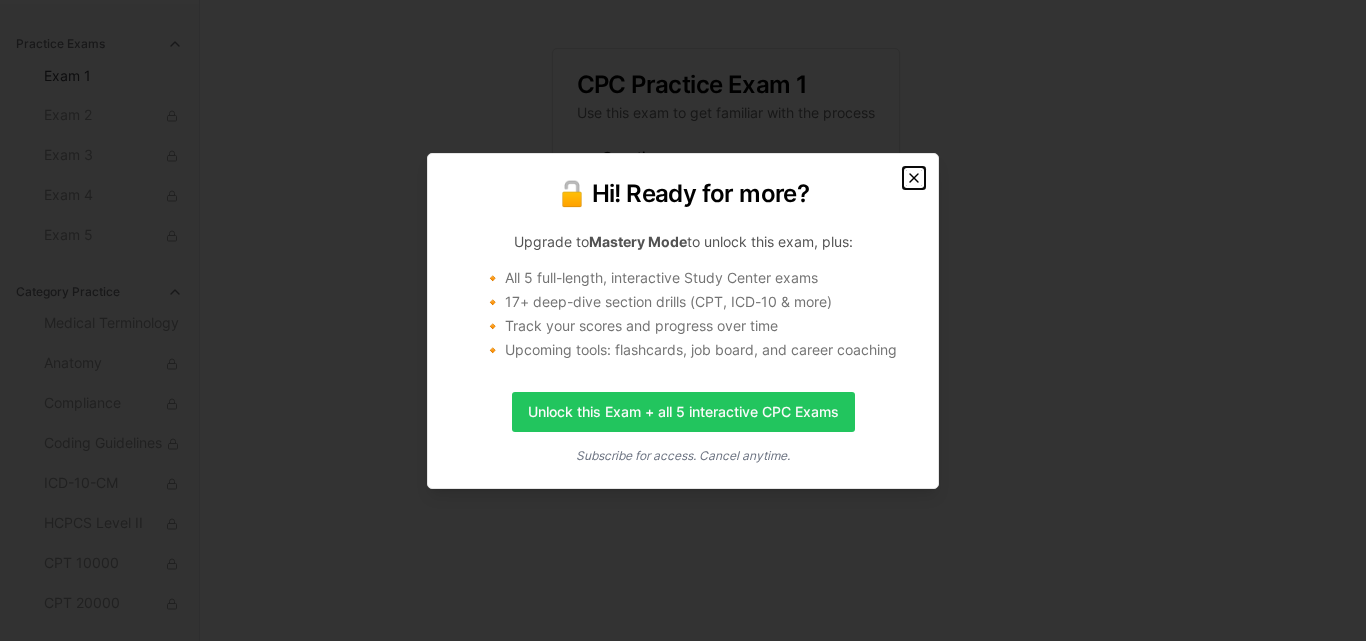 click 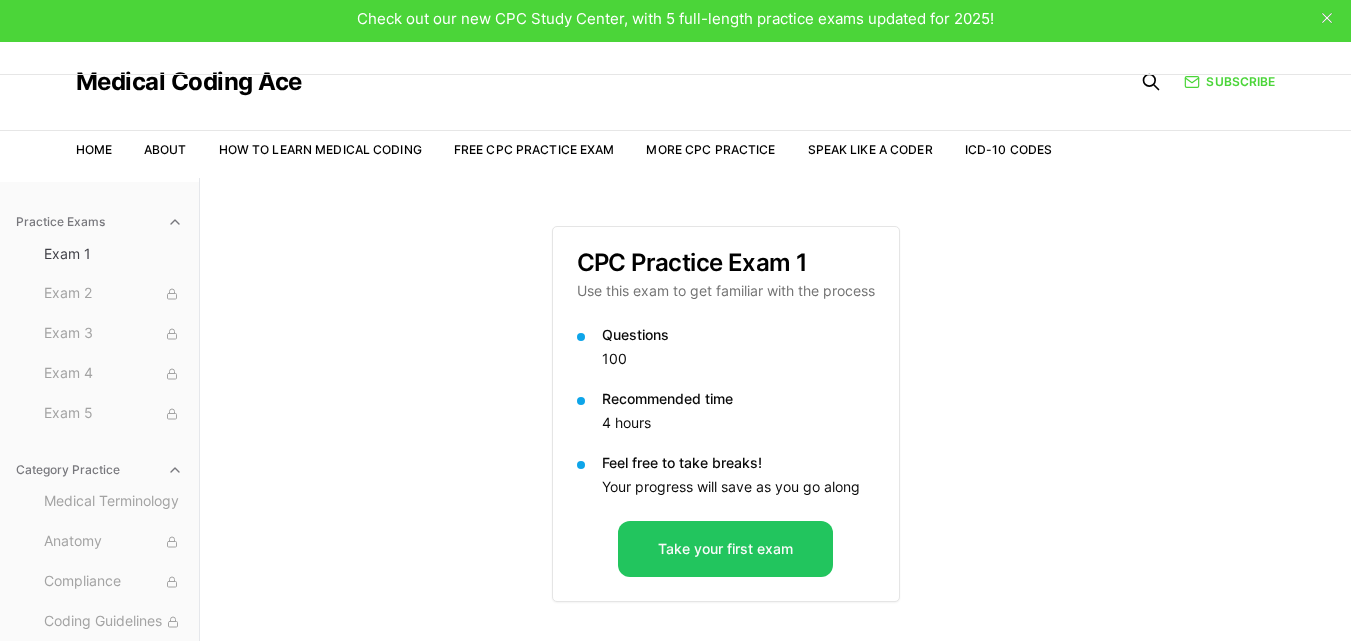 scroll, scrollTop: 0, scrollLeft: 0, axis: both 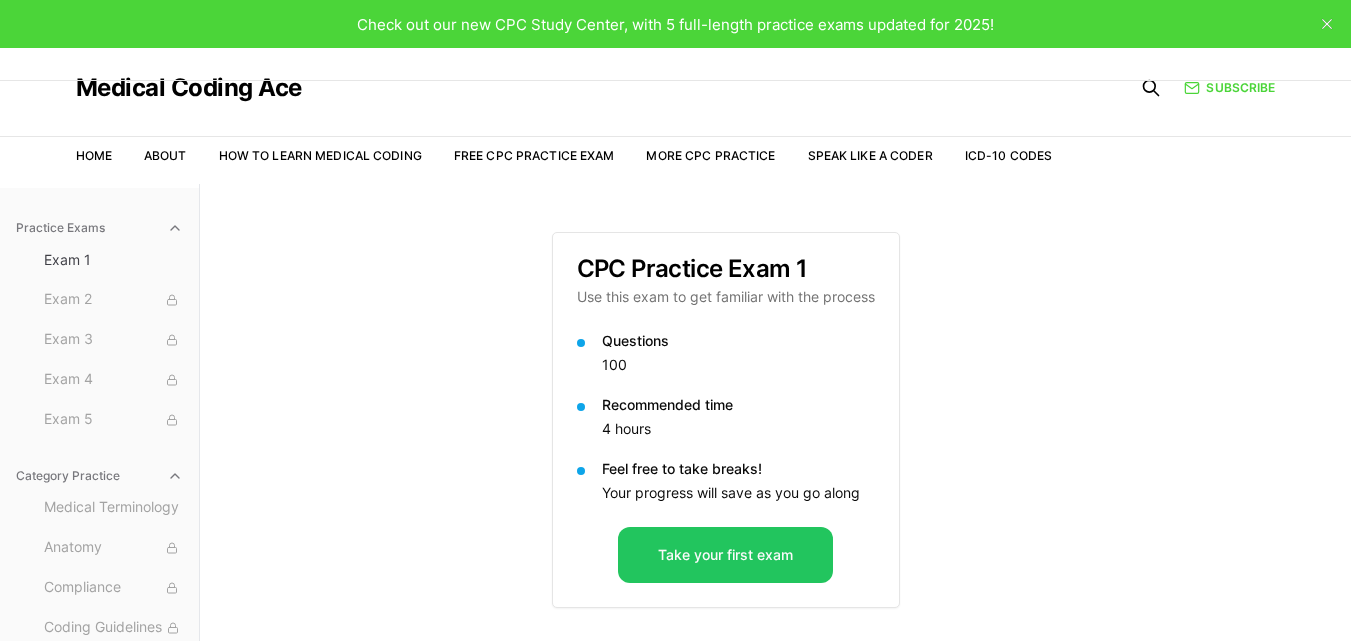 click on "Check out our new CPC Study Center, with 5 full-length practice exams updated for 2025!" at bounding box center (675, 24) 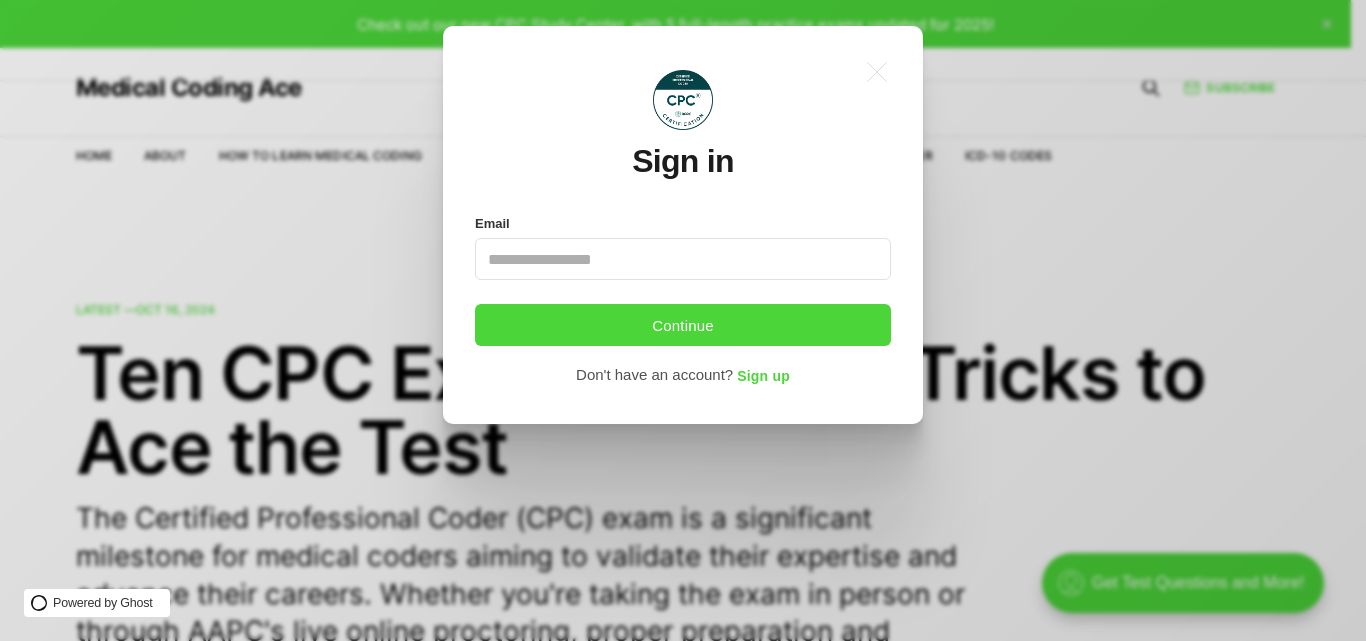 scroll, scrollTop: 0, scrollLeft: 0, axis: both 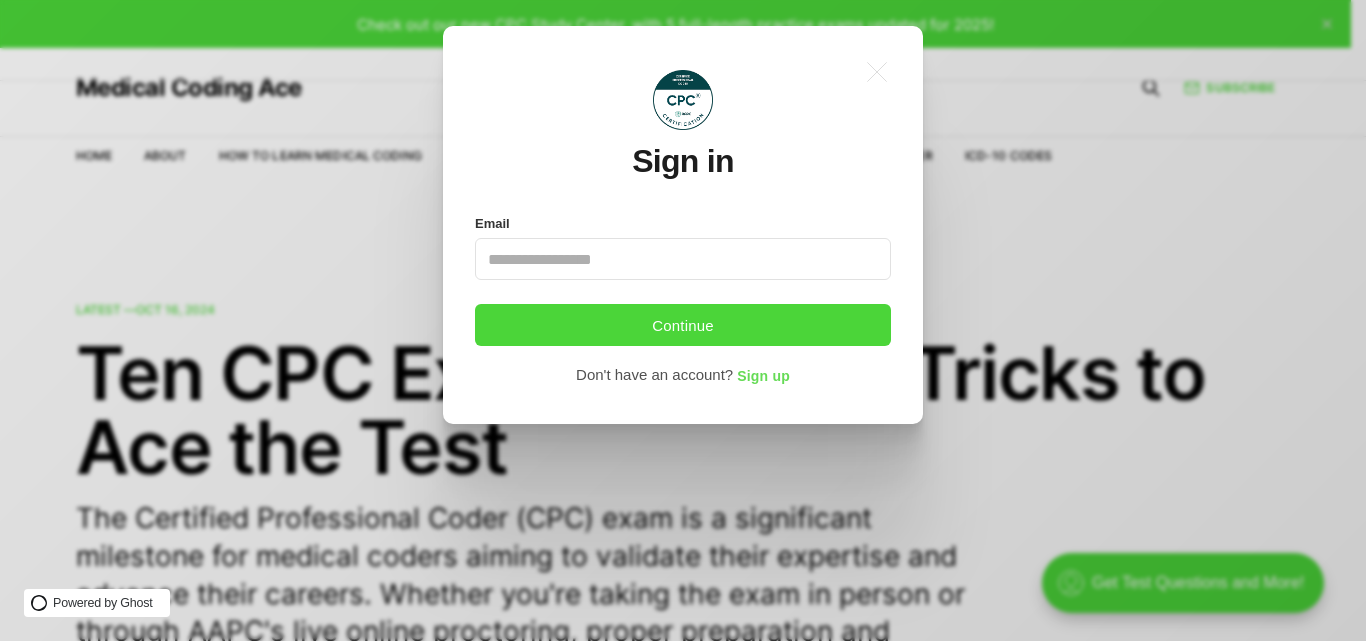 click on "Sign up" at bounding box center (763, 377) 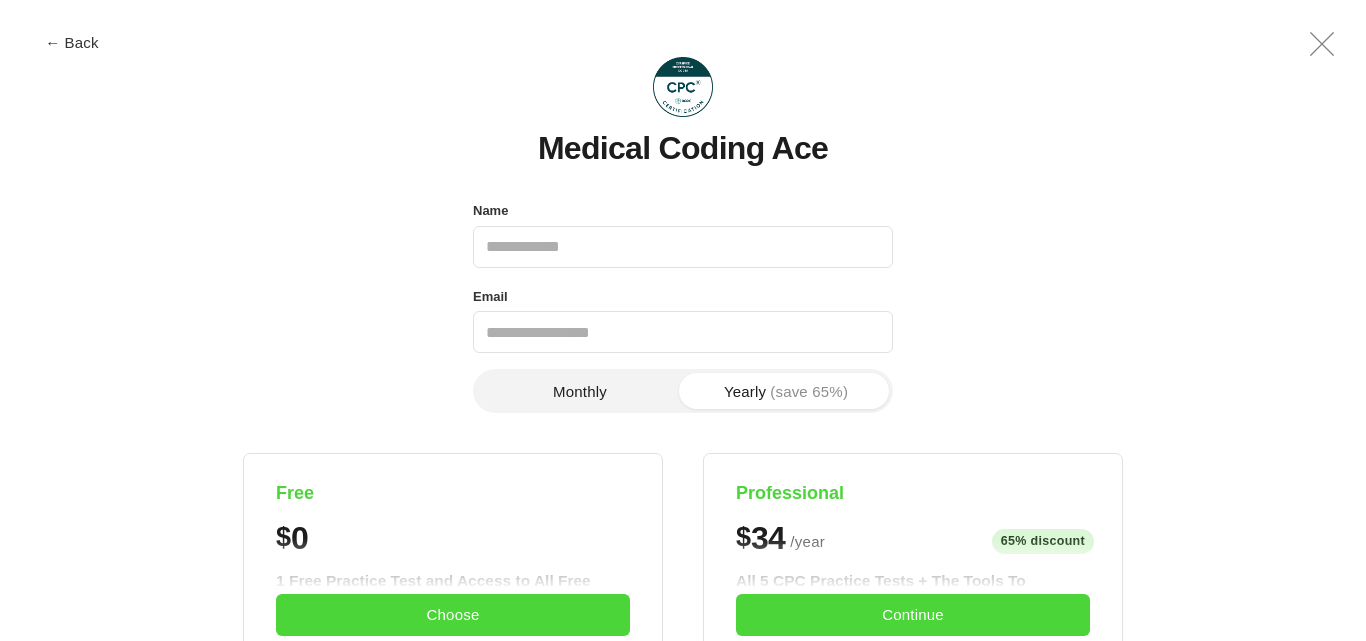 click on "Name" at bounding box center [683, 247] 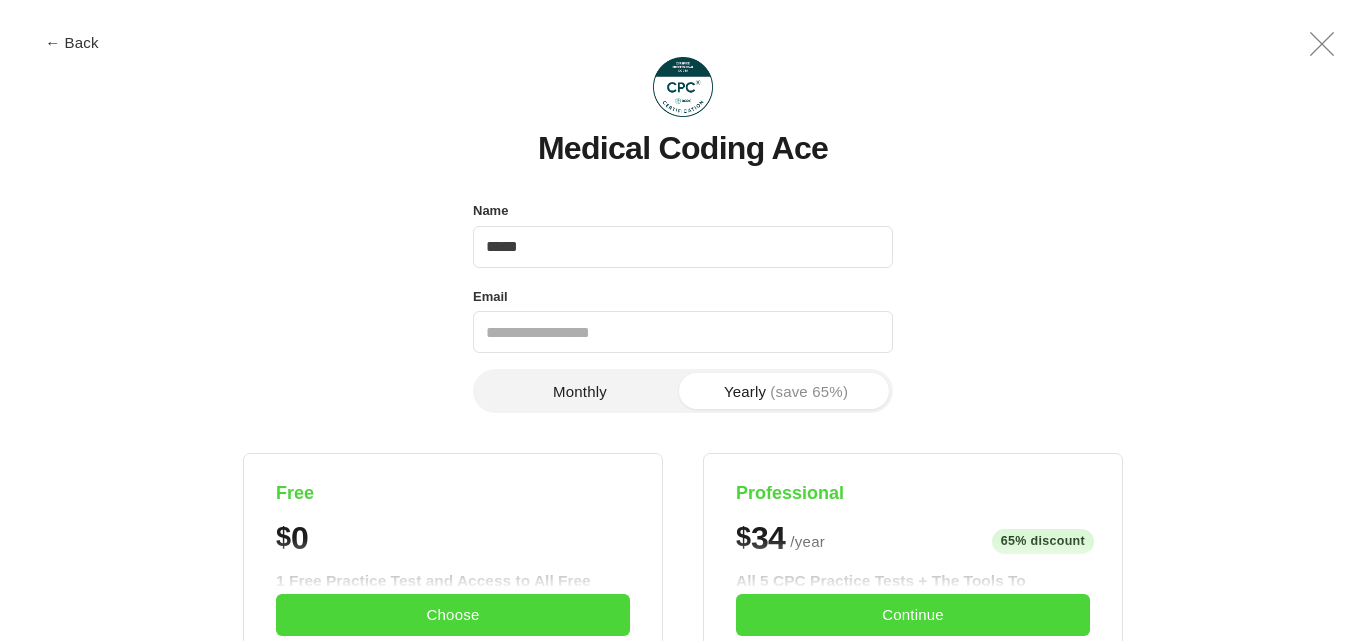 type on "*****" 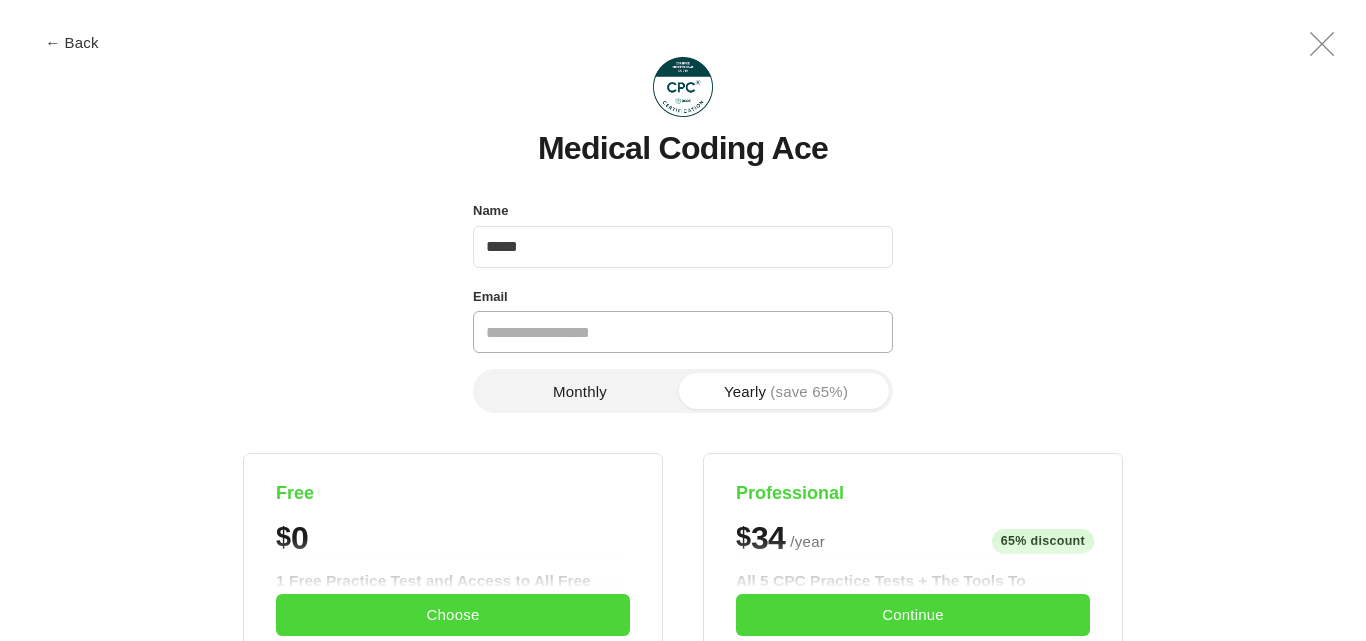 click on "Email" at bounding box center [683, 332] 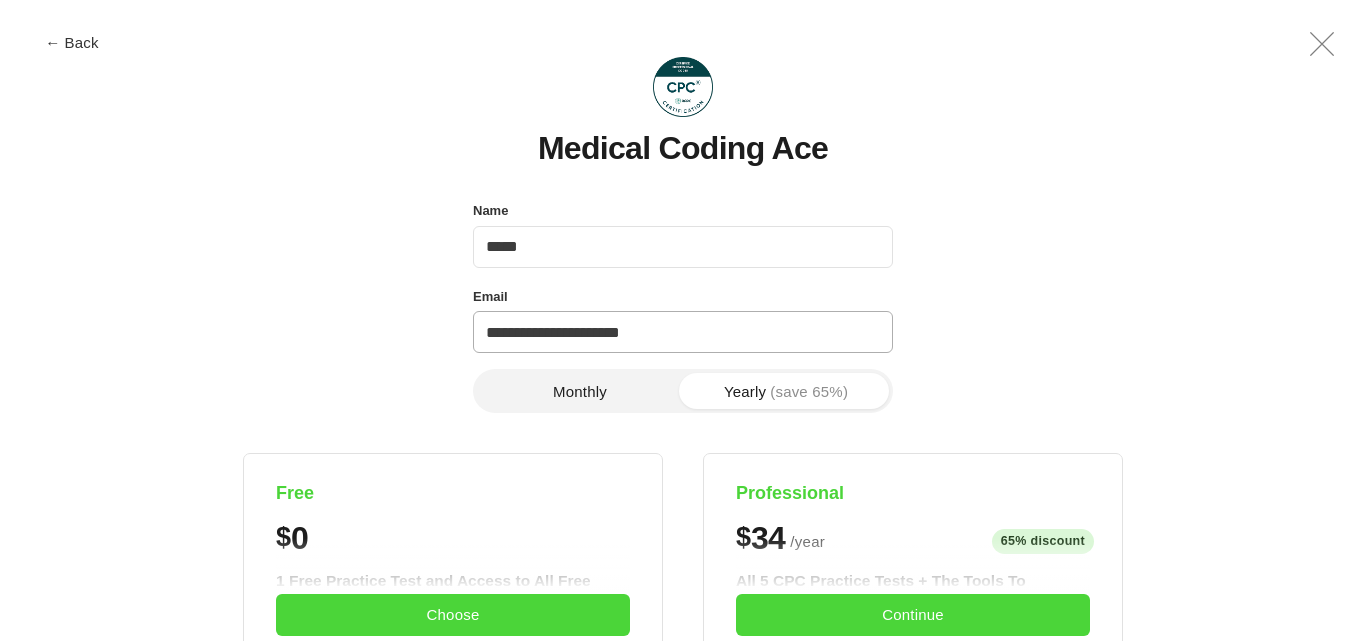 type on "**********" 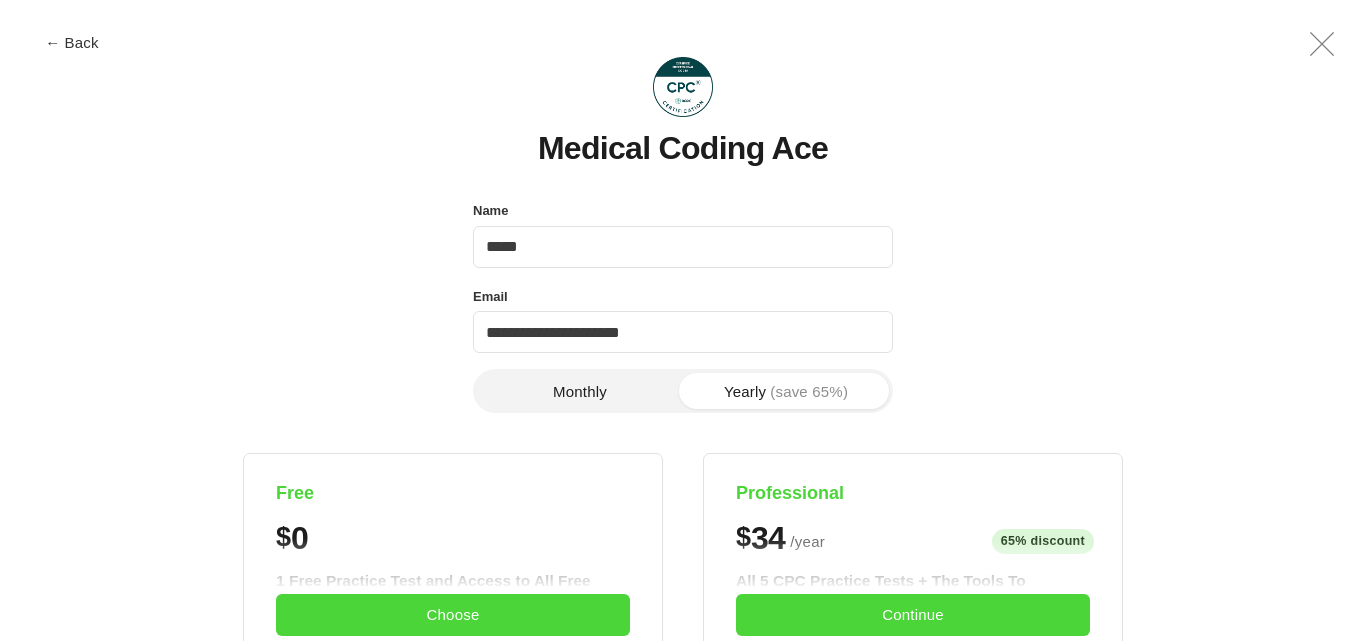 click on "Monthly Yearly (save 65%) Free $ 0 1 Free Practice Test and Access to All Free Materials Free 2025 CPC Exam PDF via email Access to CPC Study Center Try 1 free Interactive CPC Exam, with Explanations Access to all public posts Access to Open Q&As Choose Professional $ 34 / year 65% discount $8/month All 5 CPC Practice Tests + The Tools To Succeed in the CPC and Your Medical Coding Career Access to all 5 2025 CPC Exam Practice Tests, with PDF 17+ Practice Sections that replicate the real CPC, with explanations Track your progress with the interactive Study Exam tool Get intelligent recommendations on what to study next Access to all private & subscriber-only posts The Official Medical Coding Ace CPC Exam Study Guide (coming soon) Early access to our upcoming Job Hunt & Career Tools Free 2025 CPC Exam PDF via email Access to all public posts Access to Open Q&As Full refund backed by our Coding Satisfaction Guarantee Cancel Anytime via Online or Email Continue" at bounding box center [682, 827] 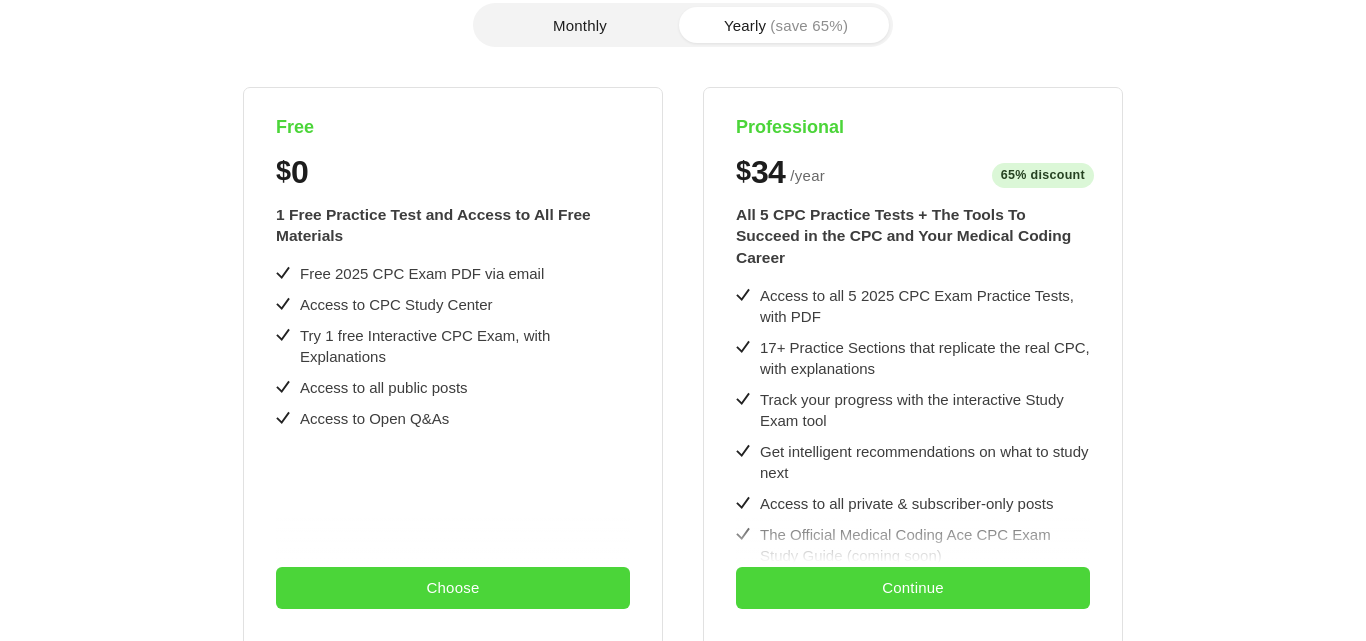 scroll, scrollTop: 286, scrollLeft: 0, axis: vertical 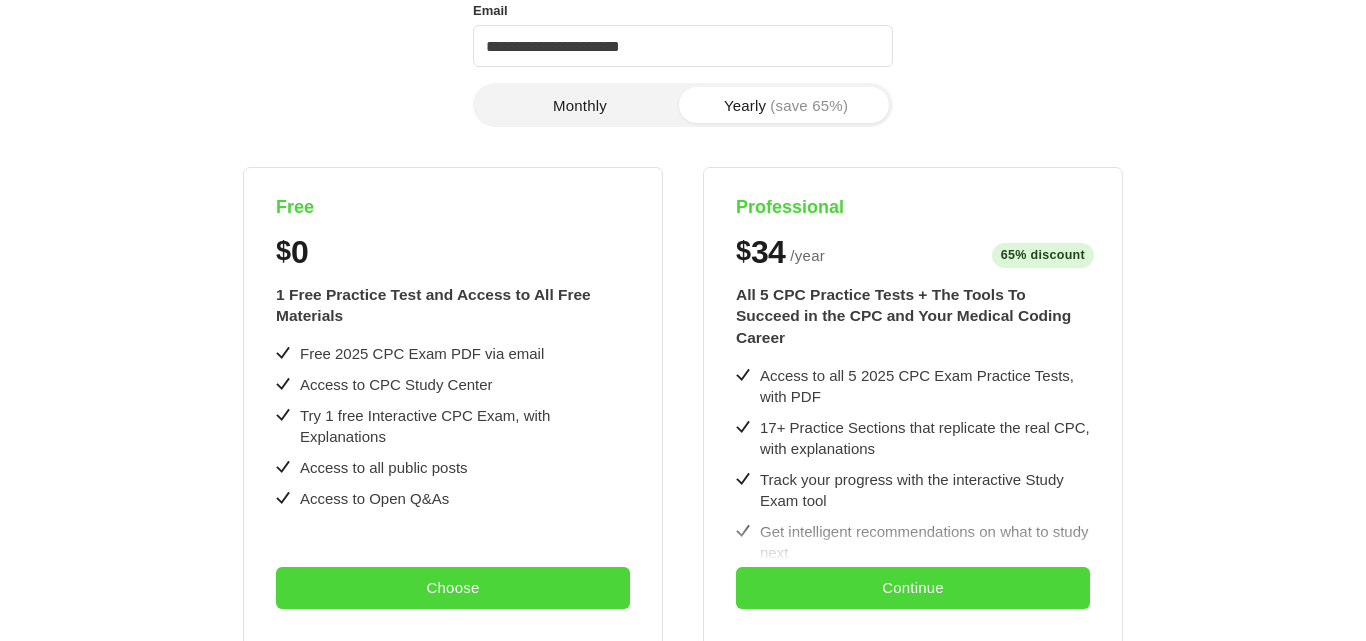 click on "Yearly (save 65%)" at bounding box center [786, 105] 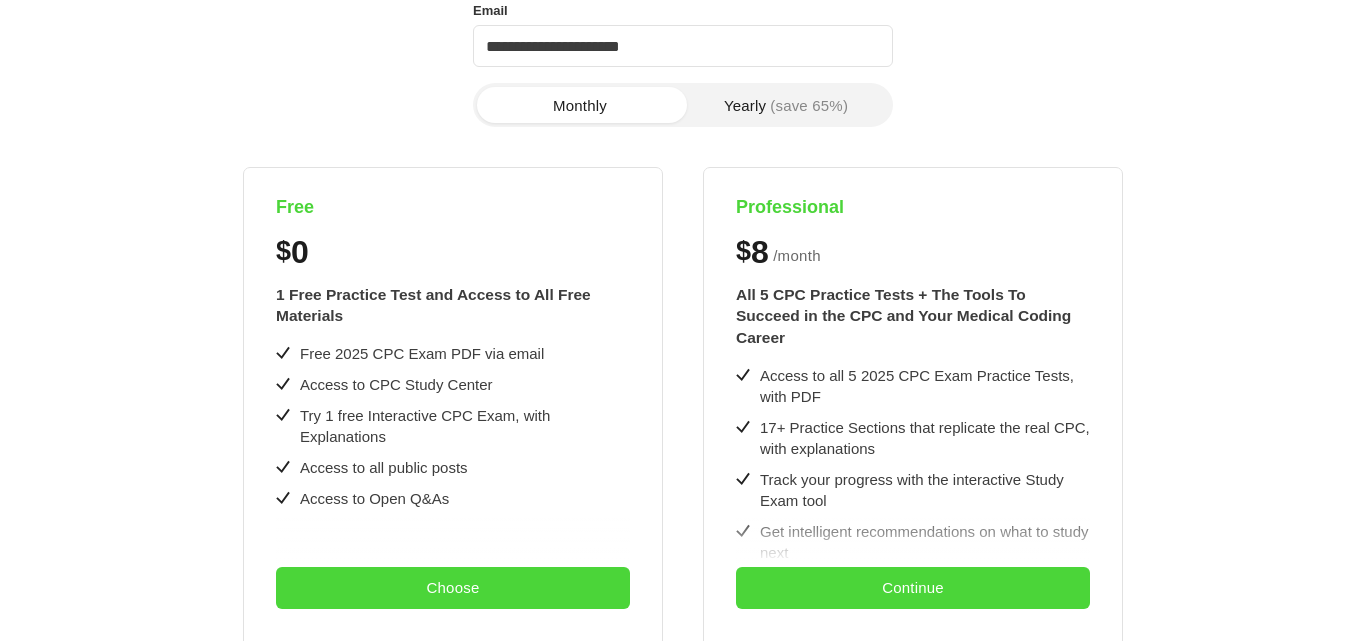 click on "Yearly (save 65%)" at bounding box center (786, 105) 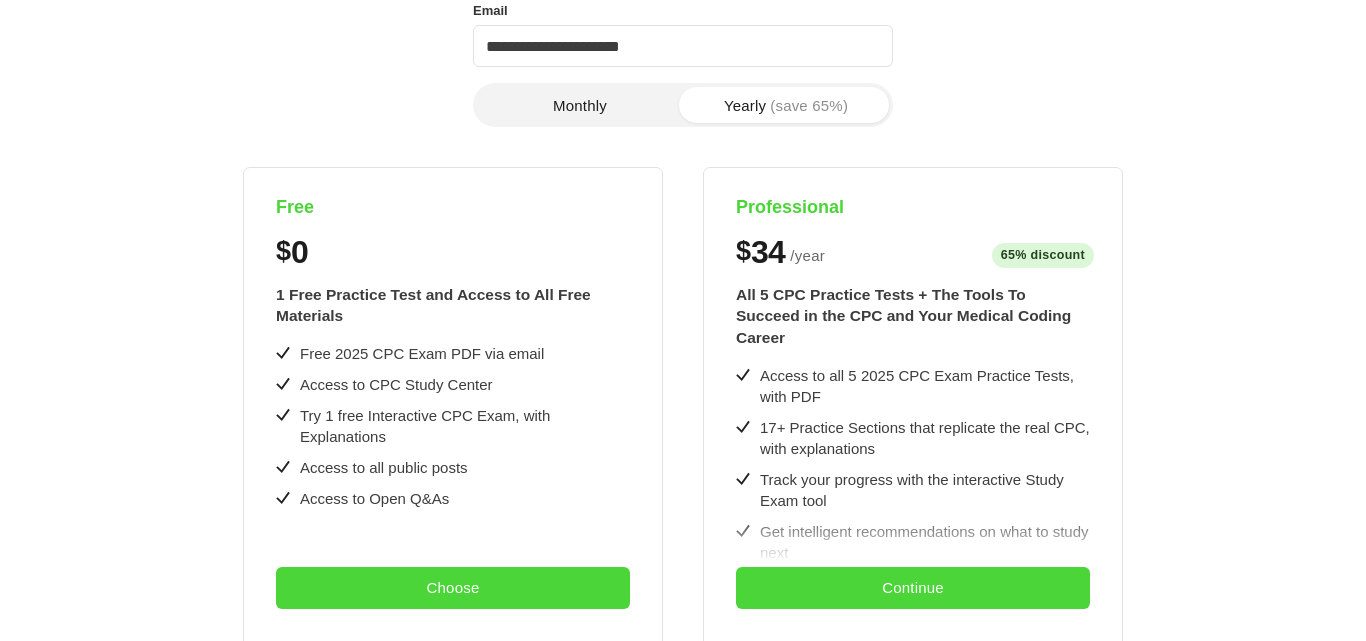 click on "Monthly" at bounding box center [580, 105] 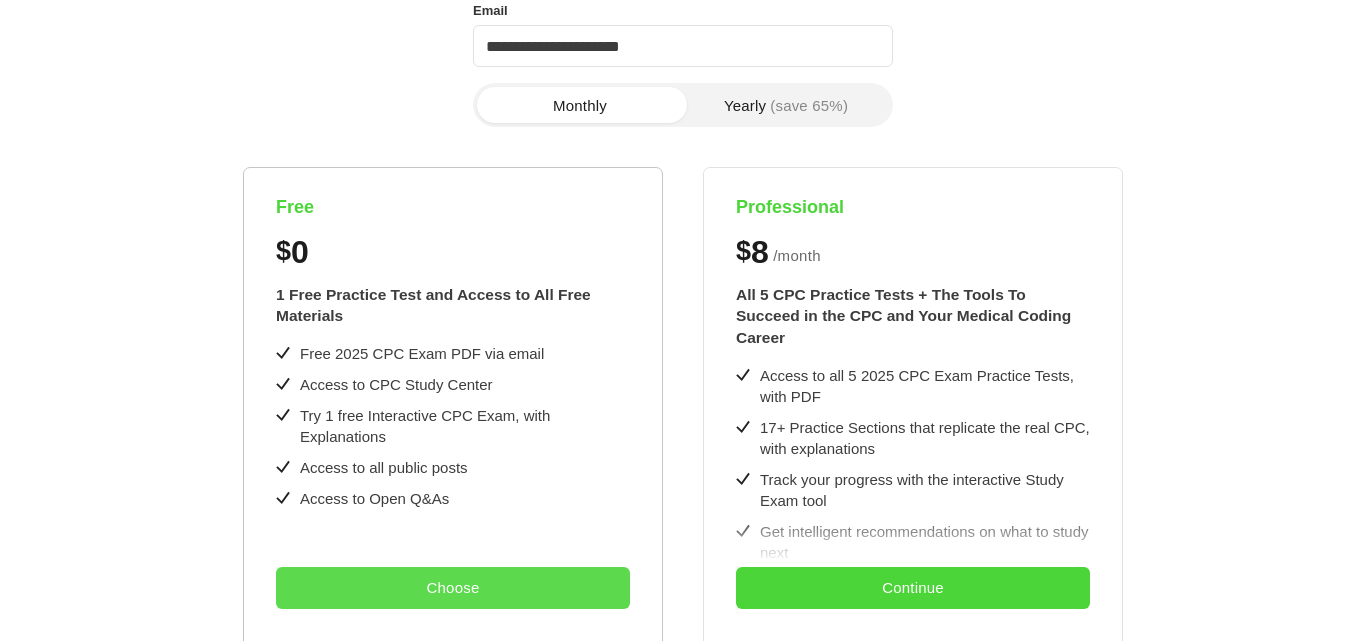 click on "Choose" at bounding box center [453, 588] 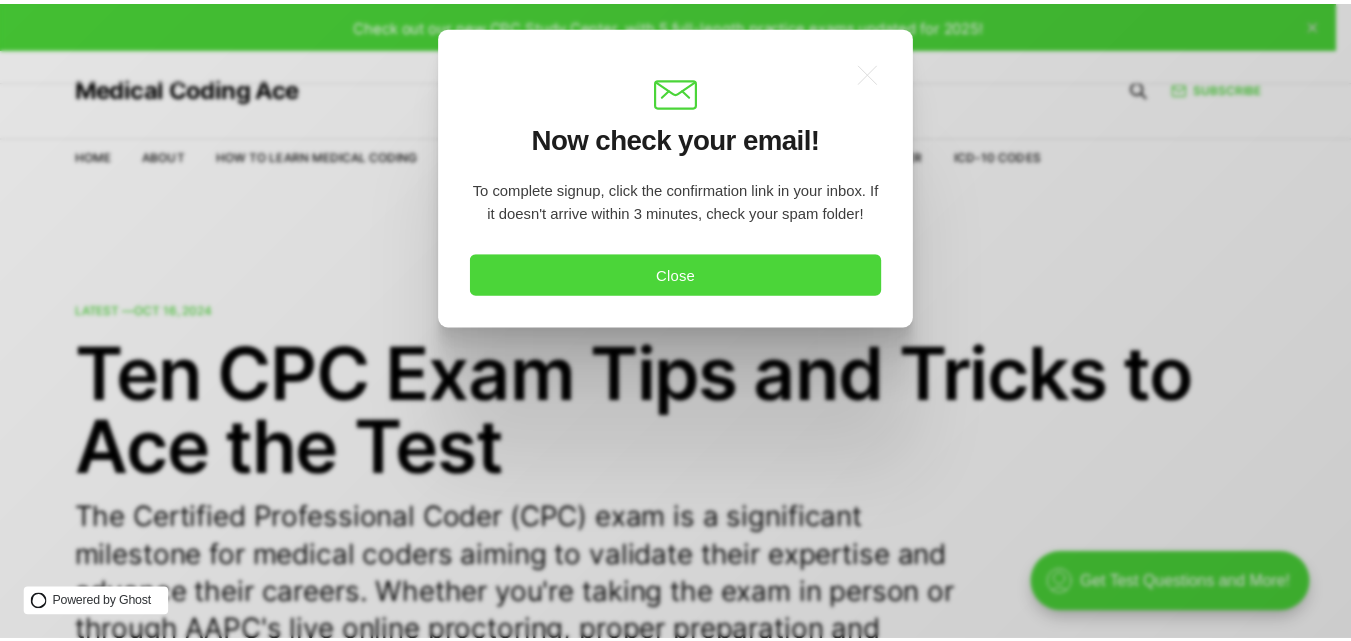 scroll, scrollTop: 0, scrollLeft: 0, axis: both 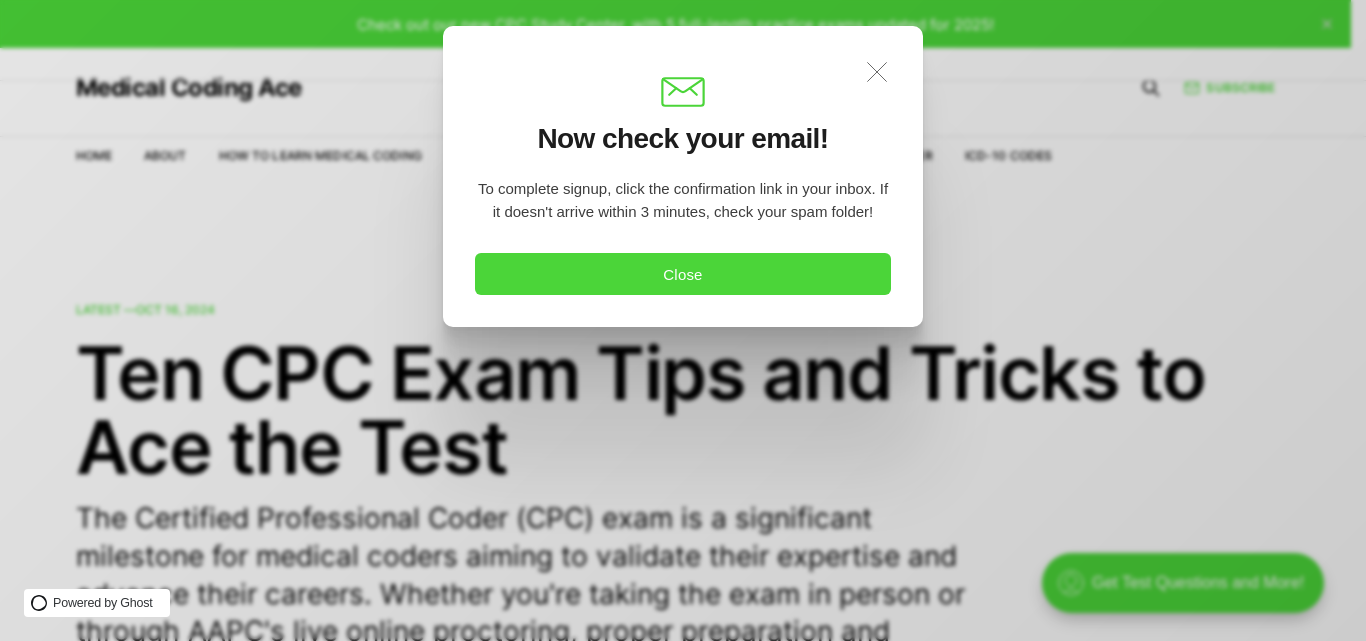 click on ".a{fill:none;stroke:currentColor;stroke-linecap:round;stroke-linejoin:round;stroke-width:1.2px !important;}" 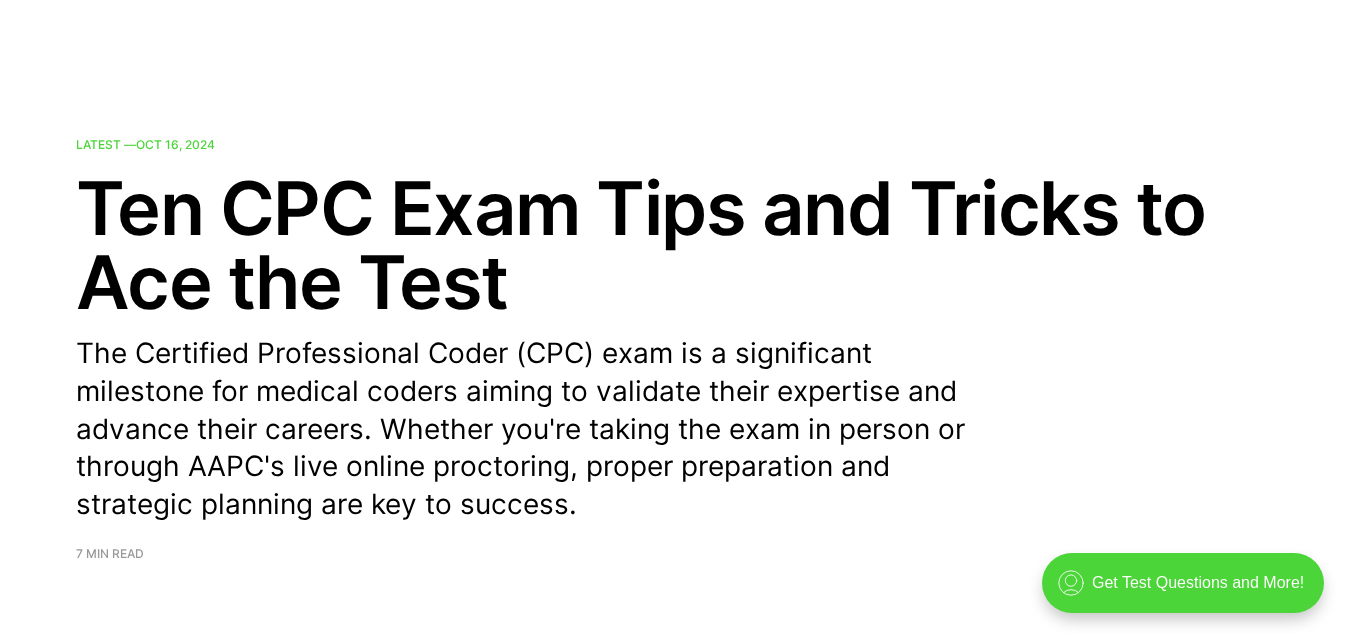 scroll, scrollTop: 0, scrollLeft: 0, axis: both 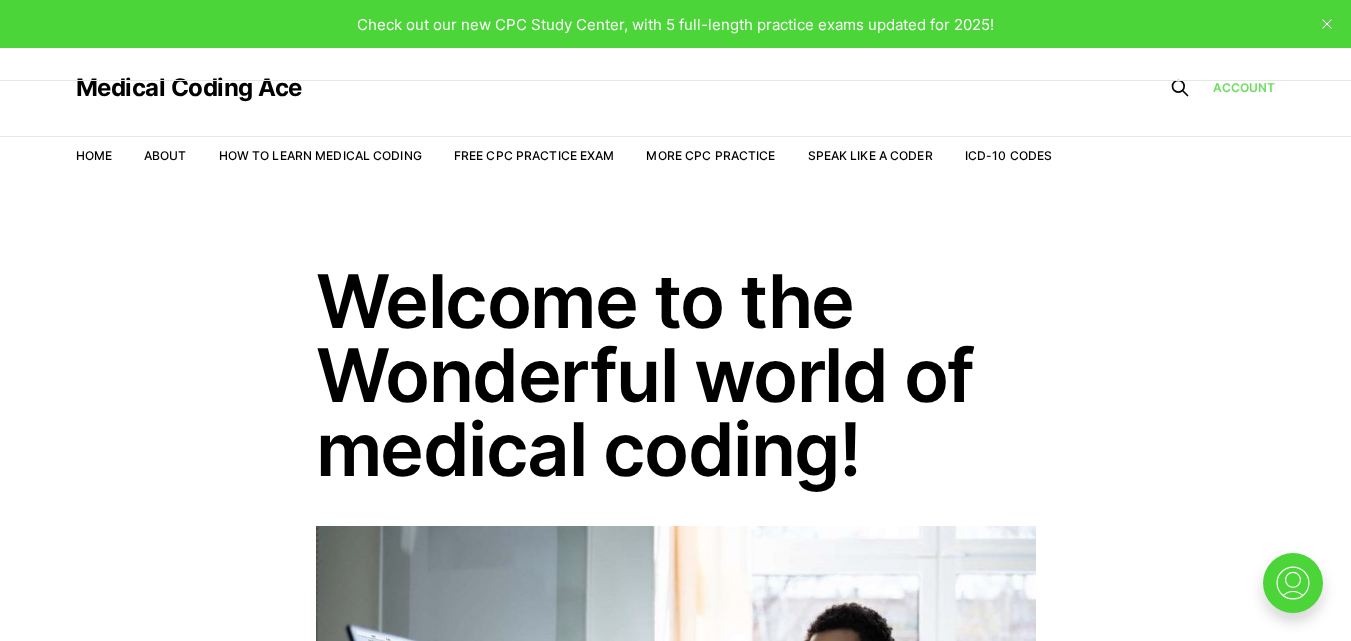 click on "Account" at bounding box center (1244, 87) 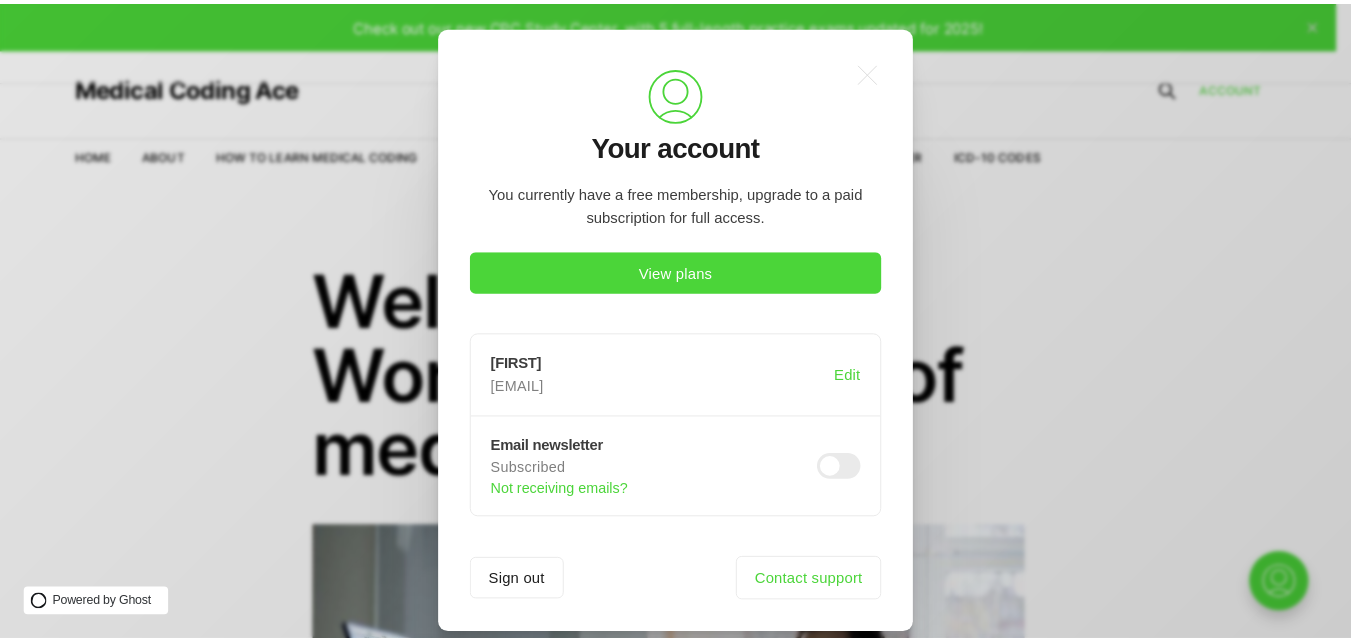 scroll, scrollTop: 0, scrollLeft: 0, axis: both 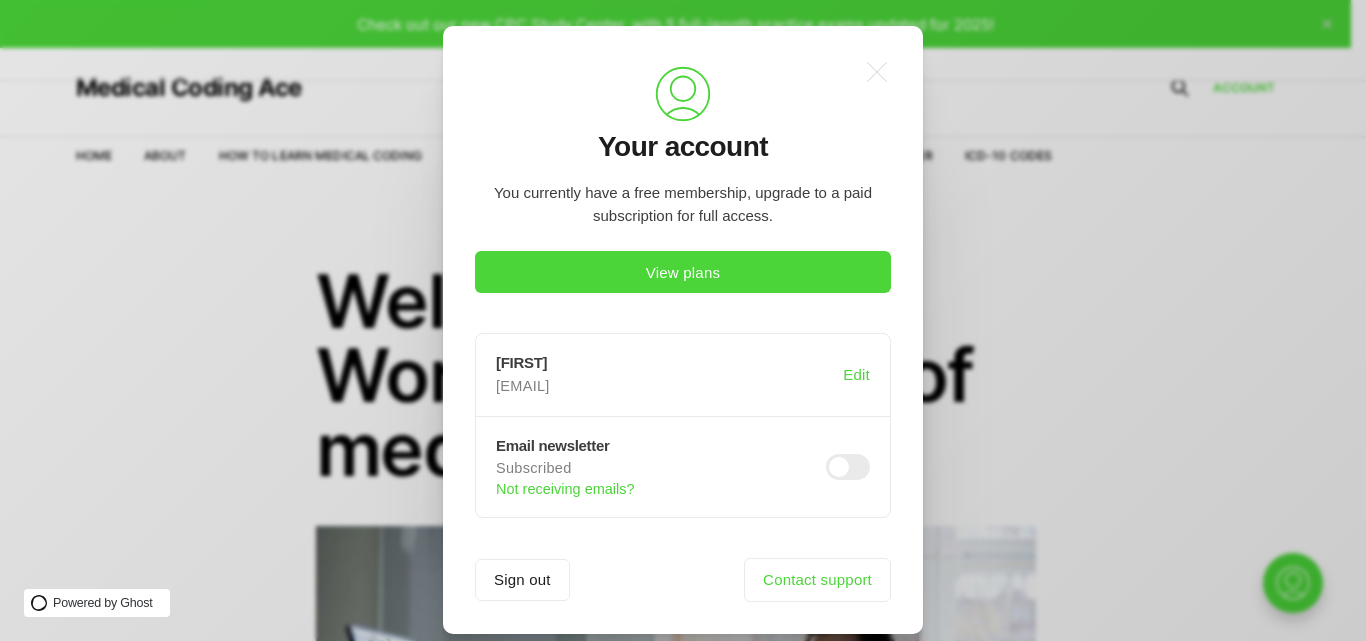 click on ".a{fill:none;stroke:currentColor;stroke-linecap:round;stroke-linejoin:round;stroke-width:1.2px !important;} .cls-1{fill:none;stroke:currentColor;stroke-linecap:round;stroke-linejoin:round;stroke-width:0.8px;} Your account You currently have a free membership, upgrade to a paid subscription for full access. View plans Sneha snehasbhoyar@yahoo.com Edit Email newsletter Subscribed   Not receiving emails? Sign out Contact support" at bounding box center (698, 320) 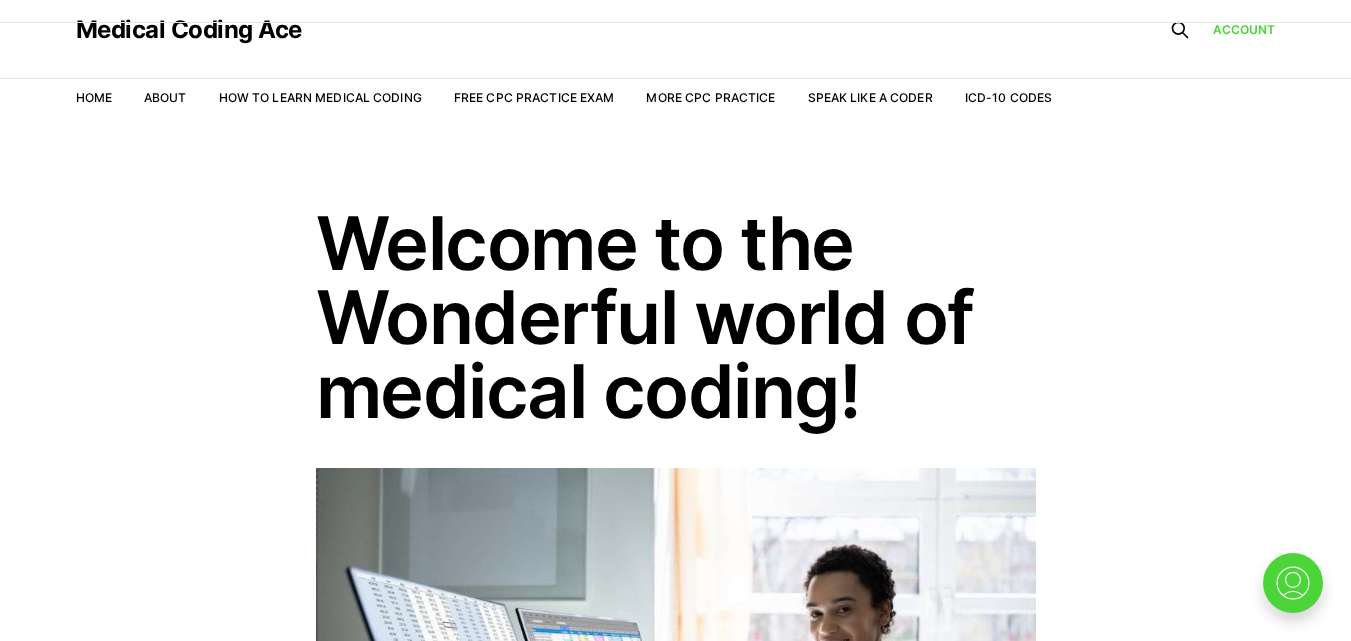 scroll, scrollTop: 0, scrollLeft: 0, axis: both 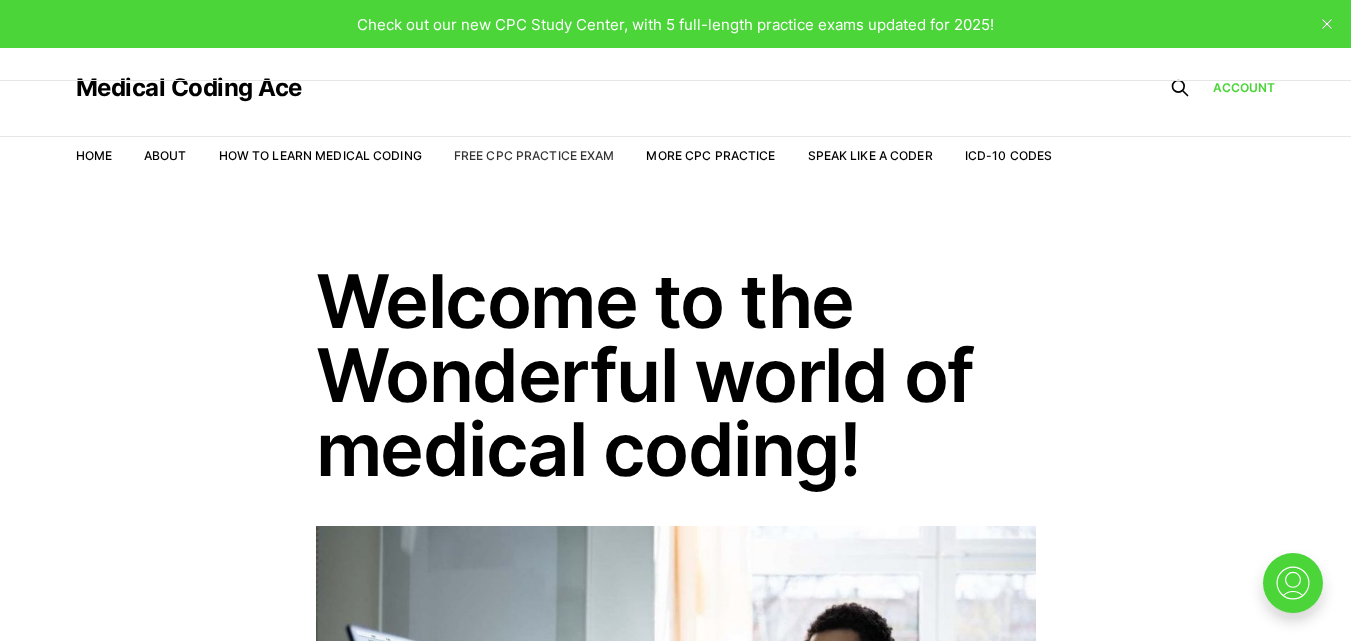 click on "Free CPC Practice Exam" at bounding box center (534, 155) 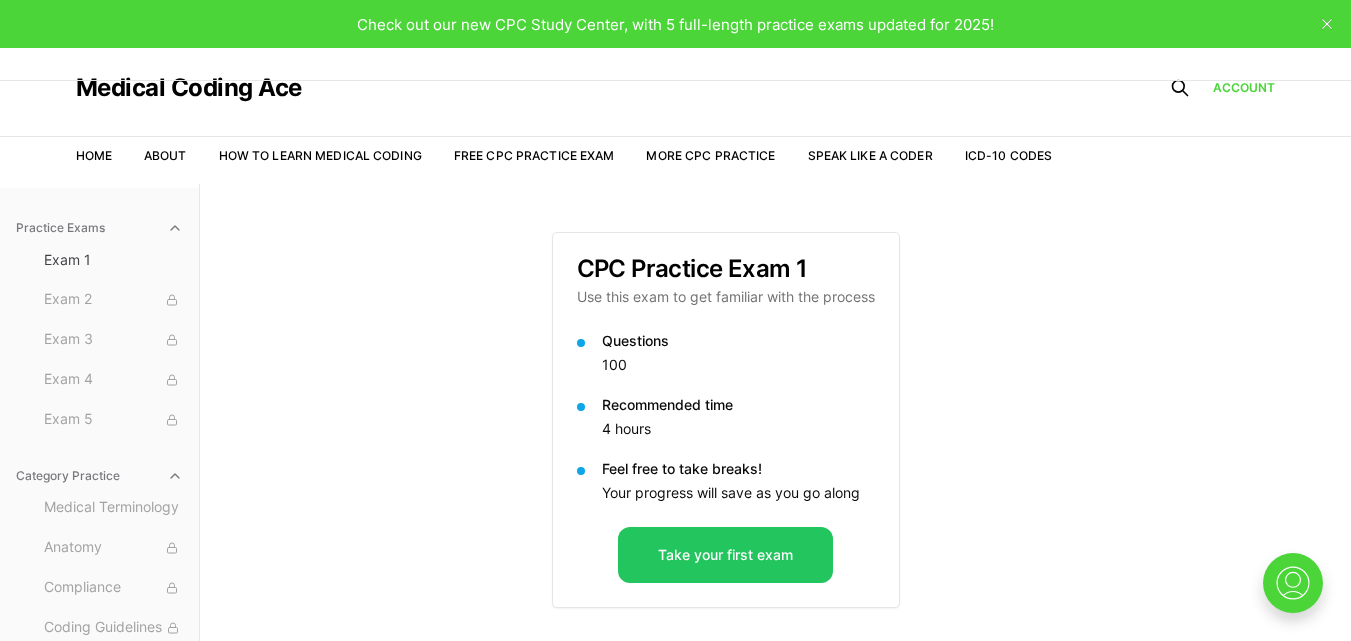scroll, scrollTop: 0, scrollLeft: 0, axis: both 